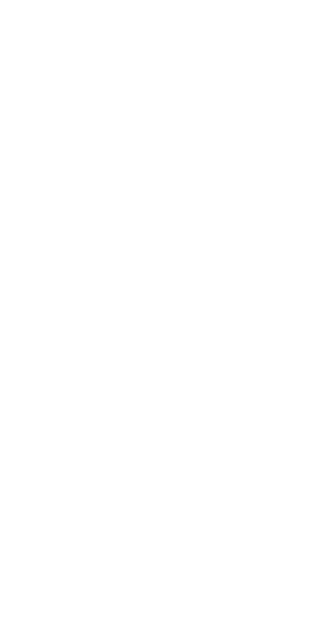 scroll, scrollTop: 0, scrollLeft: 0, axis: both 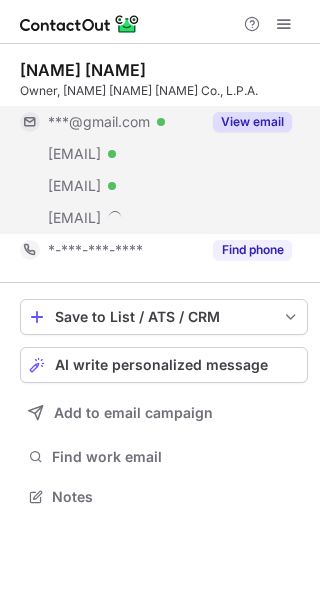 click on "[EMAIL]" at bounding box center (74, 154) 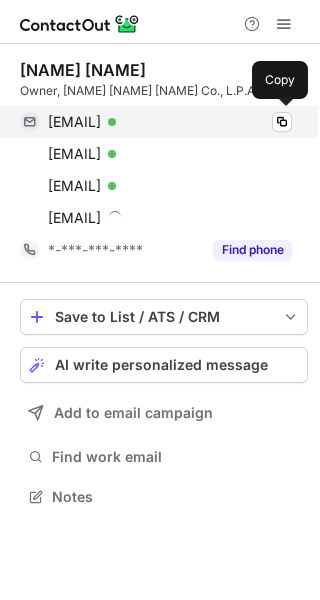 click on "ohiorunner262@gmail.com" at bounding box center [74, 122] 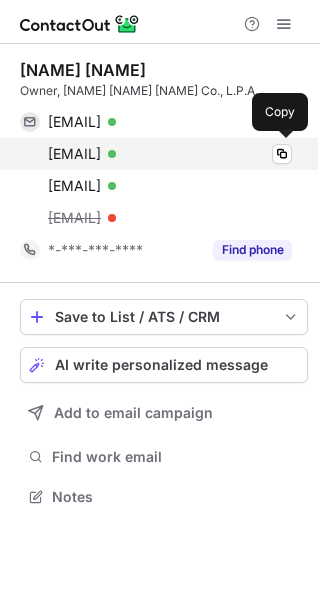 click on "dg66902007@columbus.rr.com" at bounding box center [74, 154] 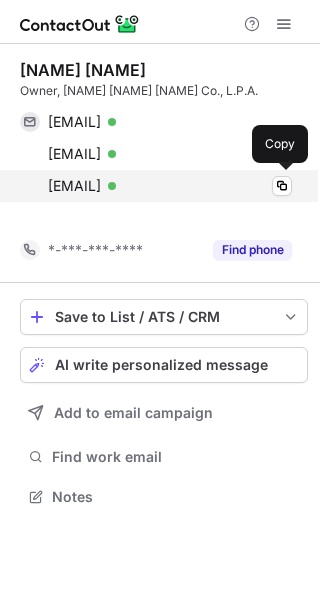 scroll, scrollTop: 451, scrollLeft: 320, axis: both 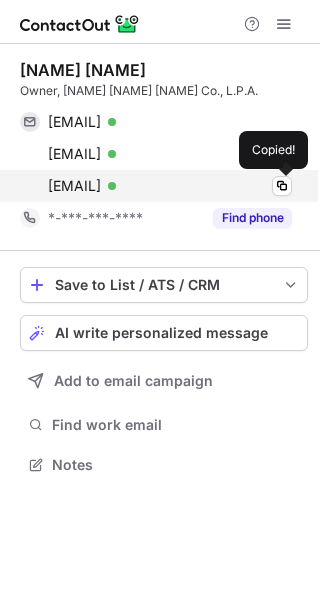 click on "jim@flahertylaw.com Verified" at bounding box center [170, 186] 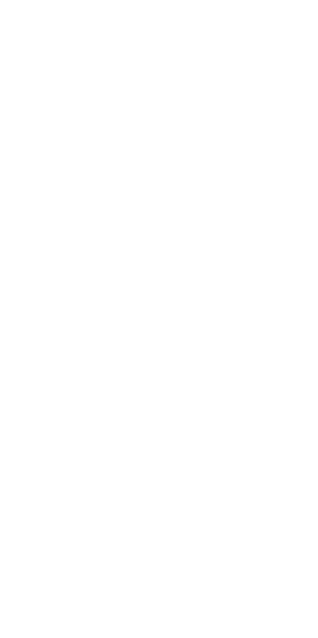 scroll, scrollTop: 0, scrollLeft: 0, axis: both 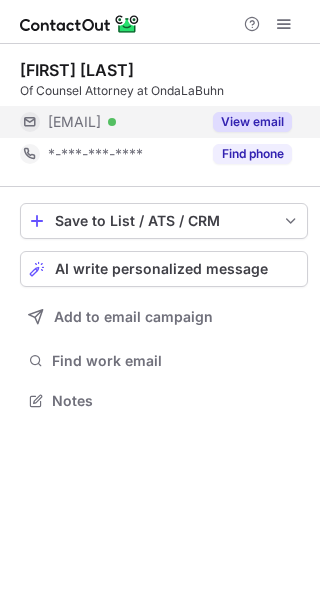 click on "***@olrblaw.com" at bounding box center (74, 122) 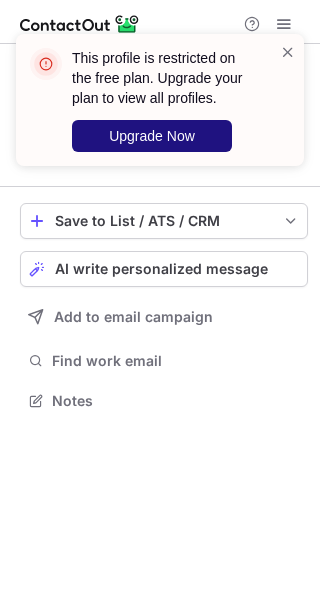 click on "Upgrade Now" at bounding box center [152, 136] 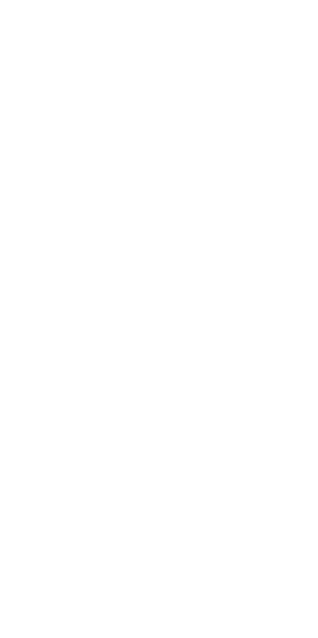 scroll, scrollTop: 0, scrollLeft: 0, axis: both 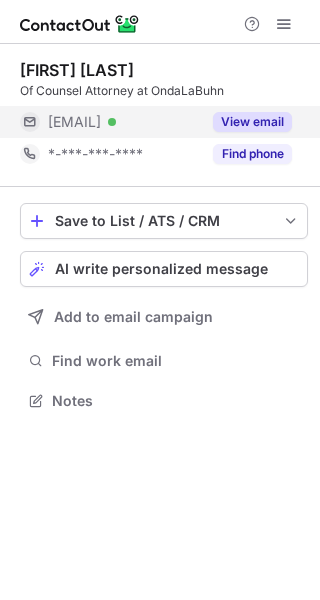 click on "***@olrblaw.com Verified" at bounding box center (110, 122) 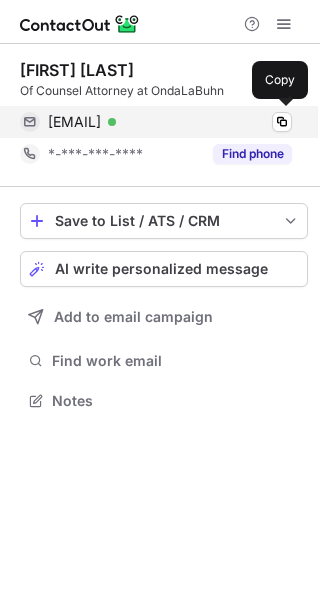 click on "danielb@olrblaw.com Verified Copy" at bounding box center (156, 122) 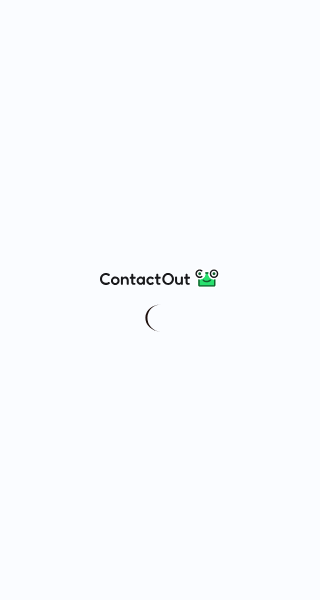 scroll, scrollTop: 0, scrollLeft: 0, axis: both 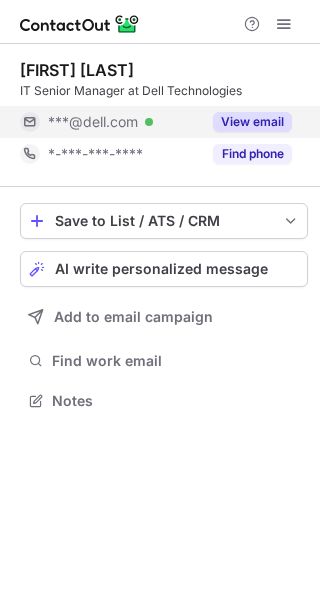 click on "View email" at bounding box center [252, 122] 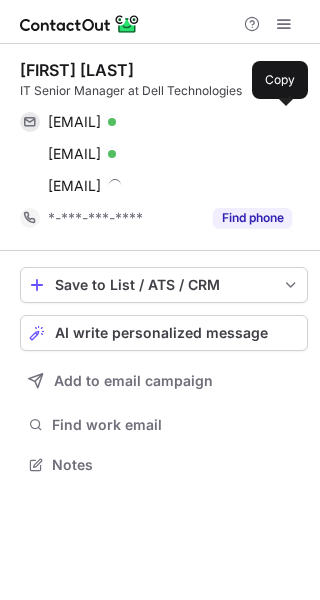 scroll, scrollTop: 10, scrollLeft: 10, axis: both 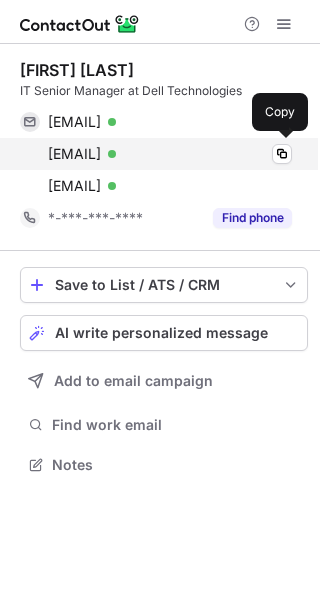 click on "ltirk@bigfoot.com" at bounding box center (74, 154) 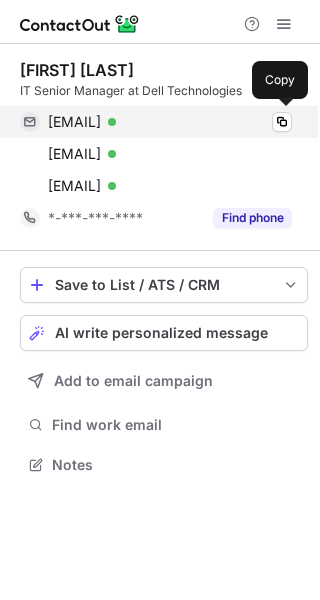 click on "lisa.tirk@dell.com Verified" at bounding box center (170, 122) 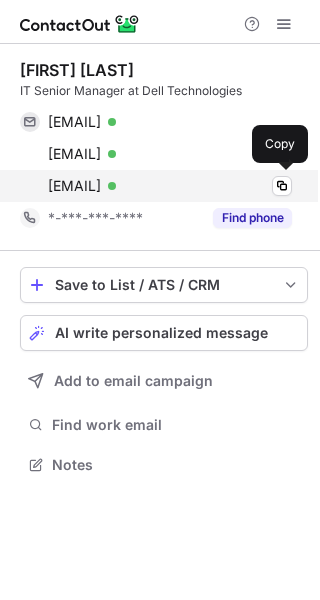 click on "lisa_resendez@dell.com Verified Copy" at bounding box center (156, 186) 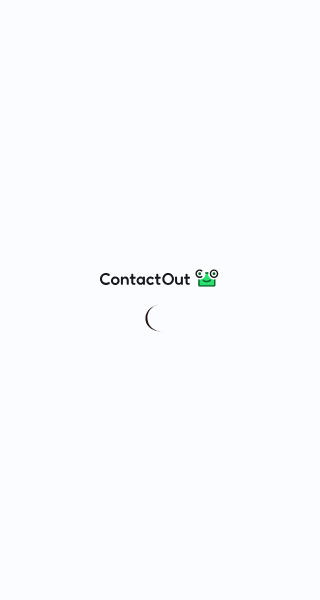 scroll, scrollTop: 0, scrollLeft: 0, axis: both 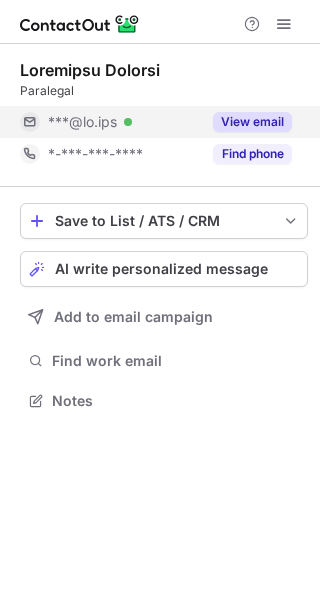 click on "***@jw.com Verified" at bounding box center [110, 122] 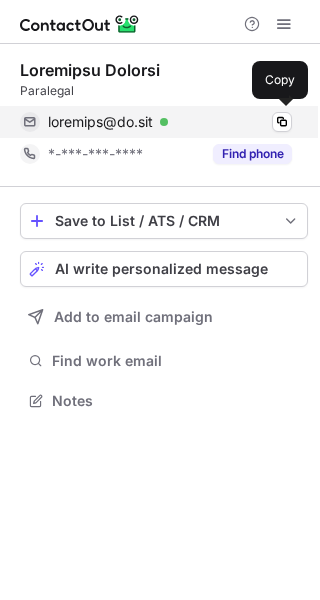 click on "ssanchez@jw.com" at bounding box center (100, 122) 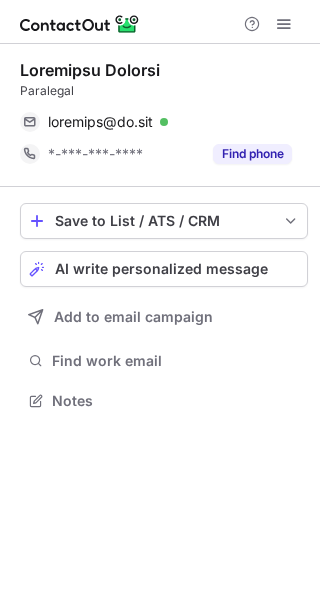 click on "Stephanie Sanchez Paralegal ssanchez@jw.com Verified Copy *-***-***-**** Find phone" at bounding box center [164, 115] 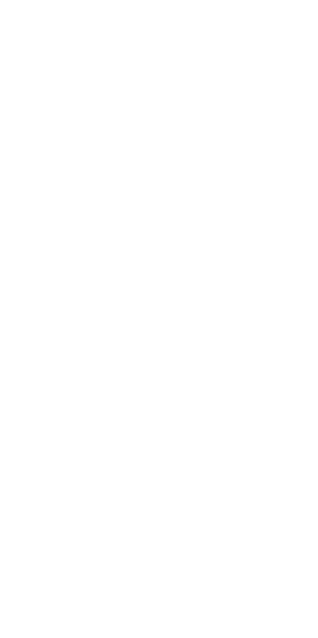 scroll, scrollTop: 0, scrollLeft: 0, axis: both 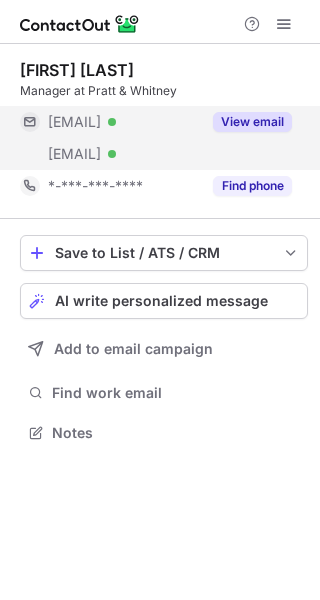 click on "***@aol.com Verified" at bounding box center [110, 122] 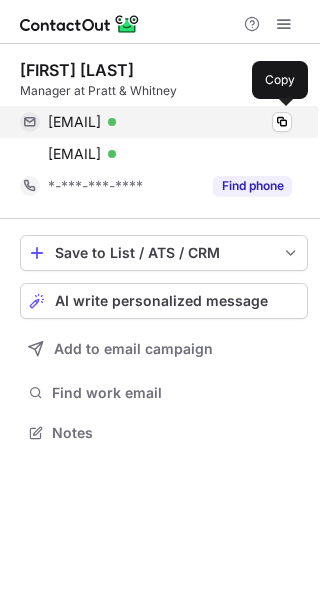 click on "brgs97@aol.com Verified" at bounding box center [170, 122] 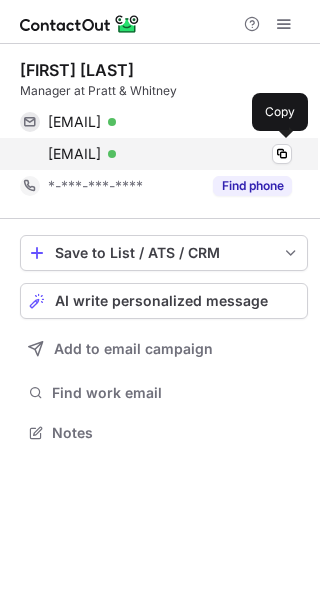 click on "corinne.bourgeois@pw.utc.com" at bounding box center [74, 154] 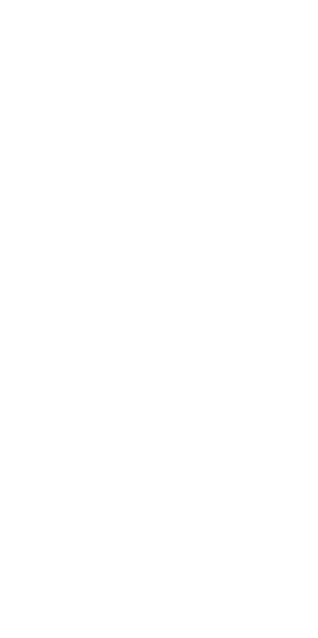 scroll, scrollTop: 0, scrollLeft: 0, axis: both 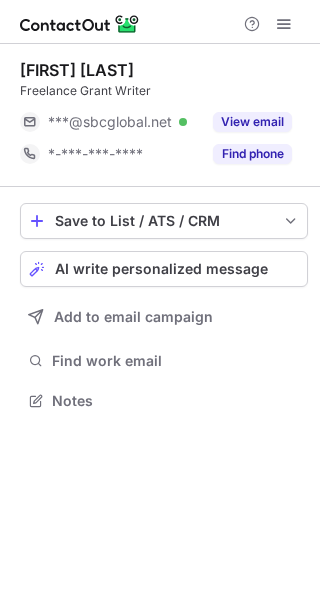 click on "Save to List / ATS / CRM List Select Lever Connect Greenhouse Connect Salesforce Connect Hubspot Connect Bullhorn Connect Zapier (100+ Applications) Connect Request a new integration AI write personalized message Add to email campaign Find work email Notes" at bounding box center (164, 309) 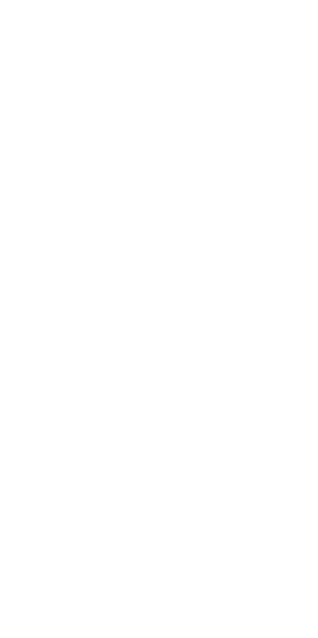 scroll, scrollTop: 0, scrollLeft: 0, axis: both 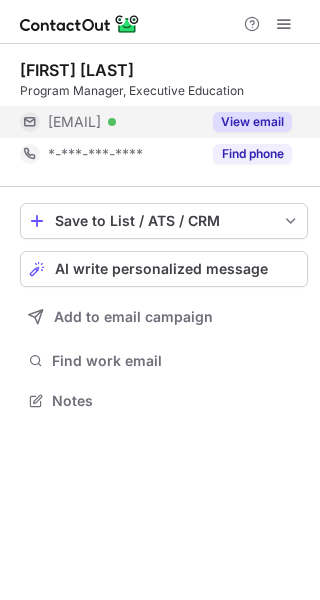 click on "[EMAIL] Verified" at bounding box center (124, 122) 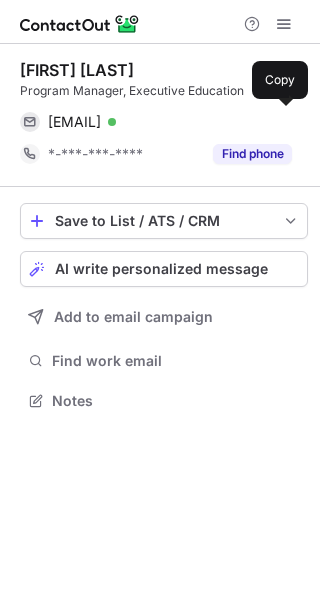 click on "[EMAIL]" at bounding box center (74, 122) 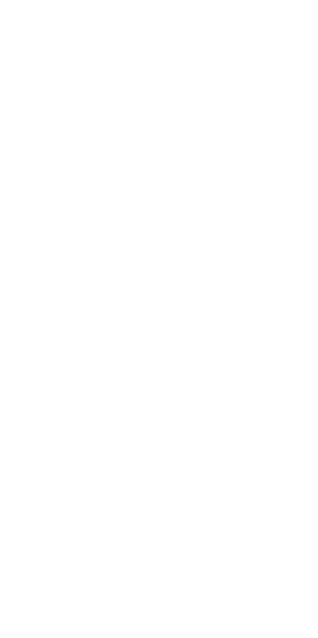 scroll, scrollTop: 0, scrollLeft: 0, axis: both 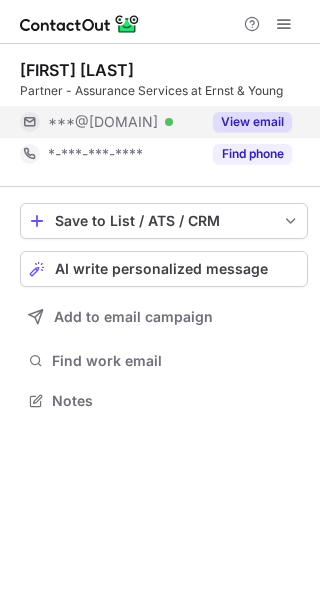 click on "***@[DOMAIN] Verified" at bounding box center (124, 122) 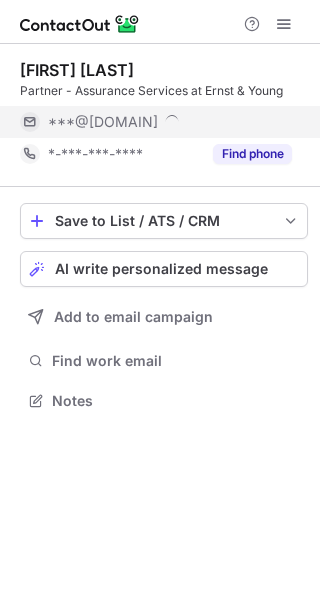 scroll, scrollTop: 10, scrollLeft: 10, axis: both 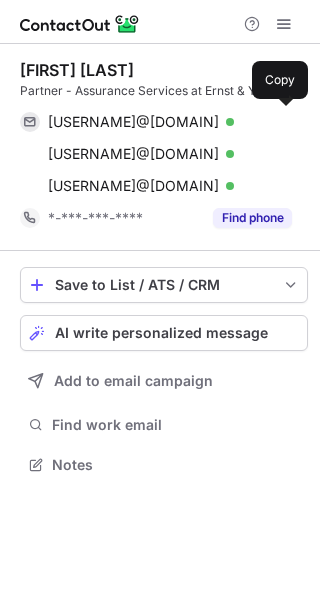 click on "brian.thorne@ey.com" at bounding box center (133, 122) 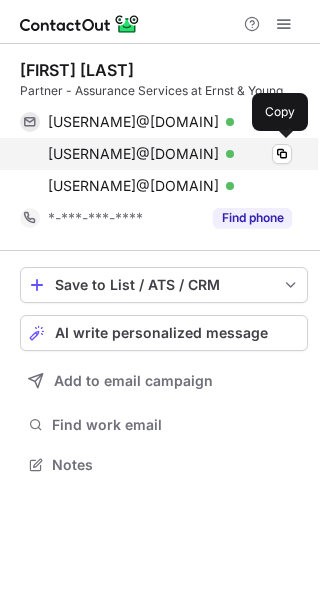 click on "shaggy1273@worldnet.att.net" at bounding box center (133, 154) 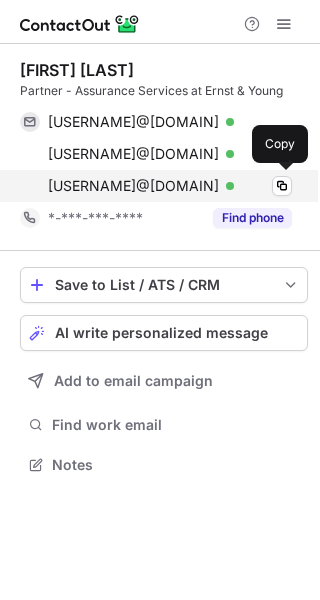 click on "shaggy1273@ameritrade.com" at bounding box center [133, 186] 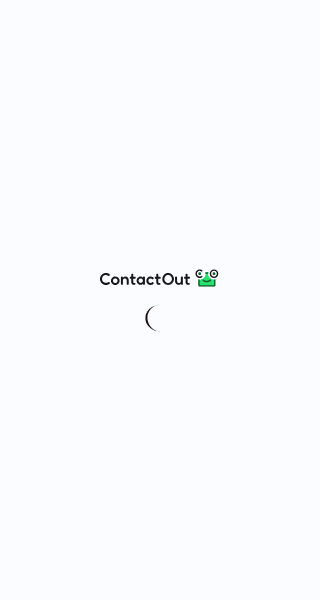 scroll, scrollTop: 0, scrollLeft: 0, axis: both 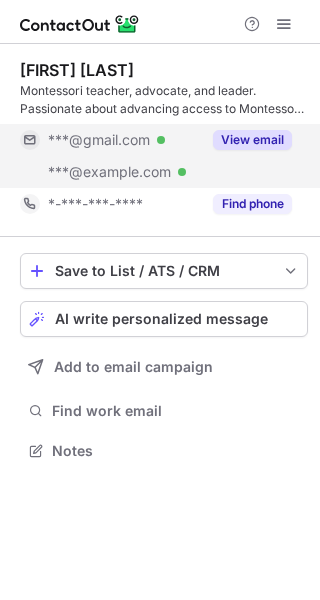 click on "View email" at bounding box center (252, 140) 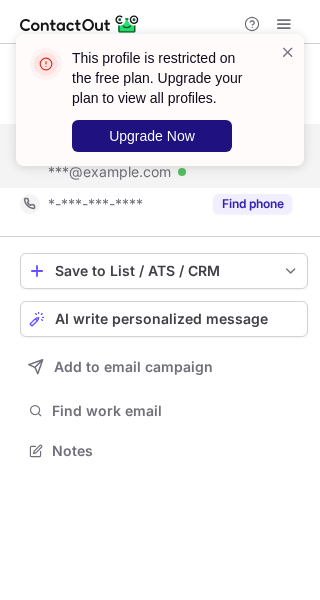 click on "Upgrade Now" at bounding box center (152, 136) 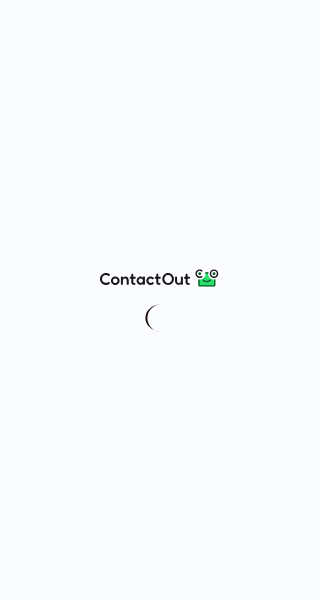scroll, scrollTop: 0, scrollLeft: 0, axis: both 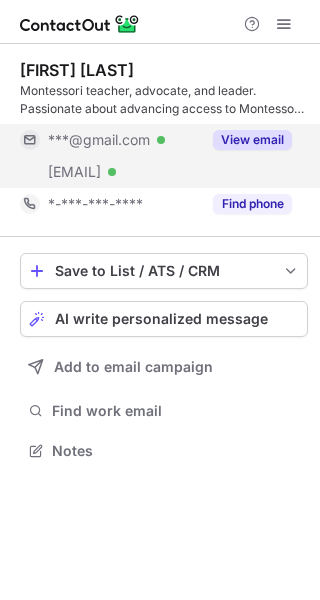 click on "***@gmail.com Verified" at bounding box center [124, 140] 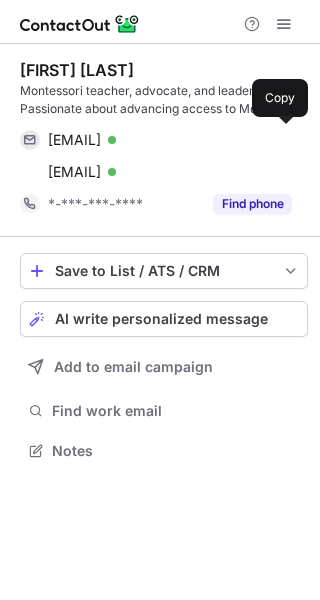 click on "meganericks@gmail.com" at bounding box center [74, 140] 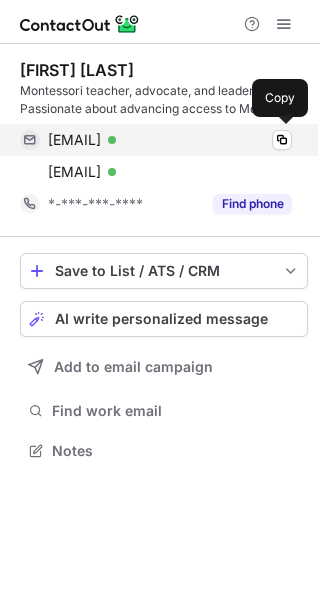 click on "meganericks@gmail.com" at bounding box center [74, 140] 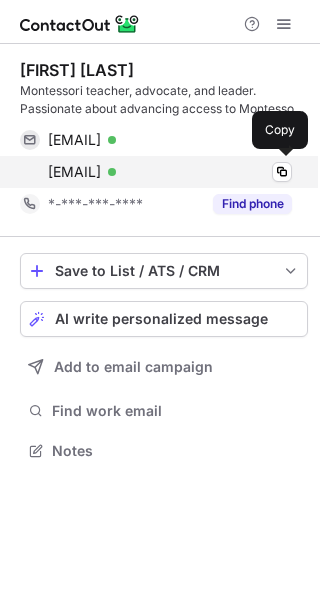 click on "meganr@bowmanschool.org" at bounding box center [74, 172] 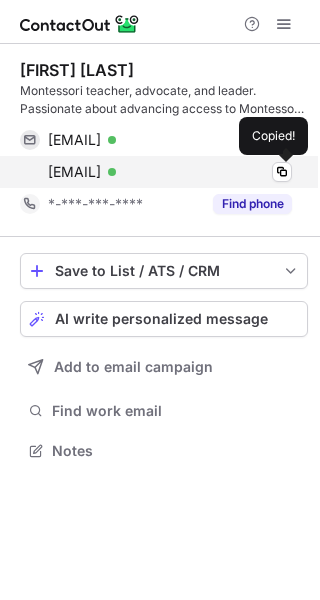 click on "meganr@bowmanschool.org" at bounding box center (74, 172) 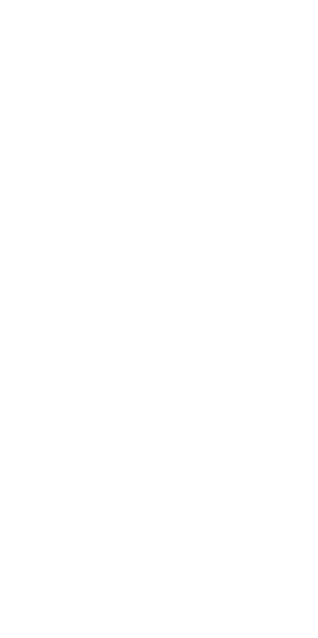 scroll, scrollTop: 0, scrollLeft: 0, axis: both 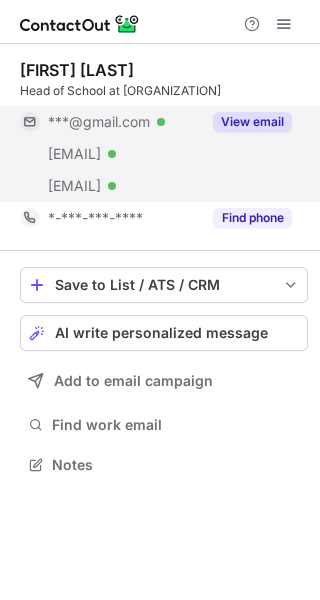 click on "View email" at bounding box center (246, 122) 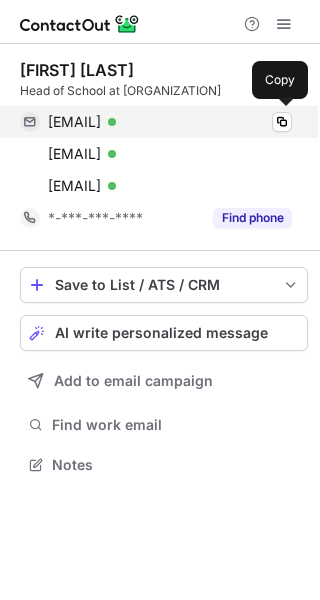 click on "marybeth1011@gmail.com Verified Copy" at bounding box center (156, 122) 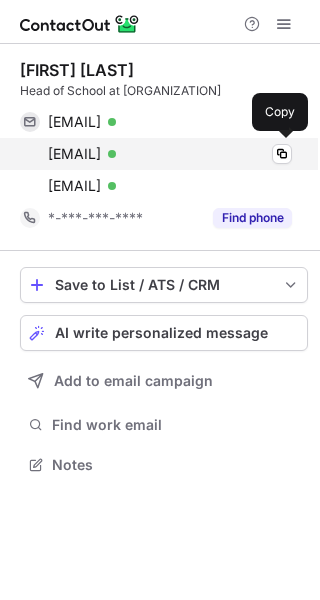click on "marybeth@bowmanschool.org Verified Copy" at bounding box center [156, 154] 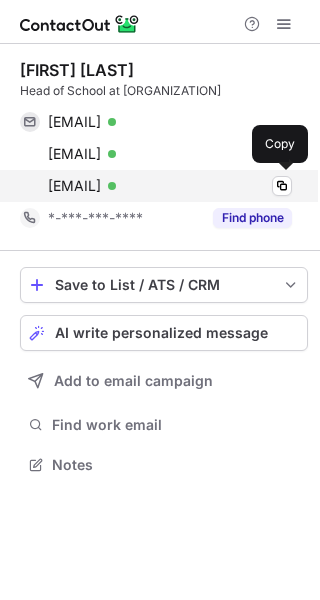 click on "mary@amshq.org Verified" at bounding box center [170, 186] 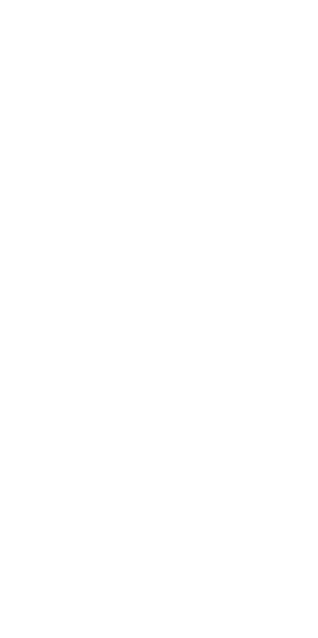 scroll, scrollTop: 0, scrollLeft: 0, axis: both 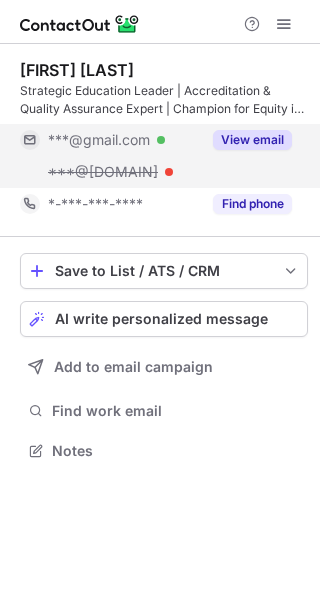 click on "***@gmail.com Verified" at bounding box center (124, 140) 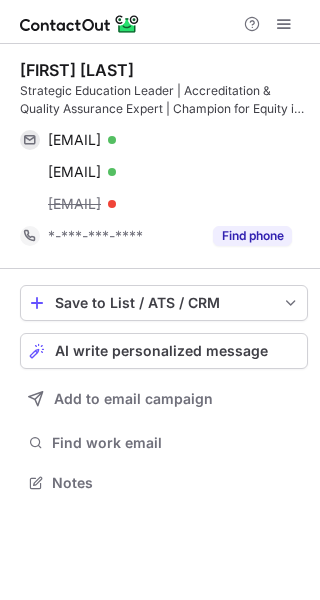 scroll, scrollTop: 10, scrollLeft: 10, axis: both 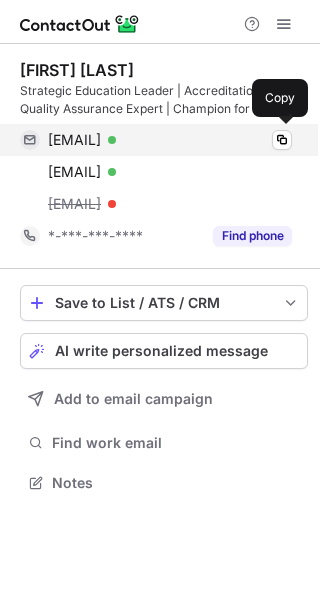 click on "sungti@gmail.com Verified" at bounding box center (170, 140) 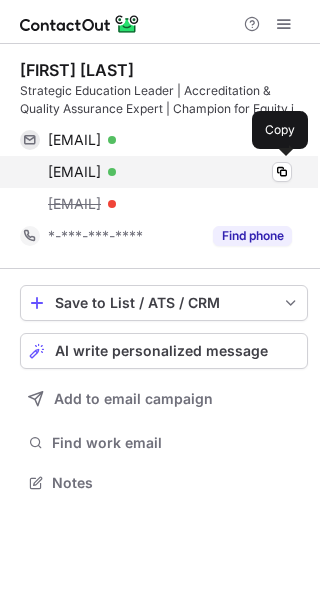 click on "s.hsu@aaqep.org Verified" at bounding box center [170, 172] 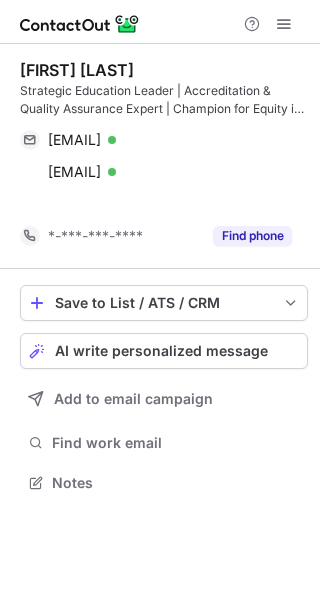 scroll, scrollTop: 437, scrollLeft: 320, axis: both 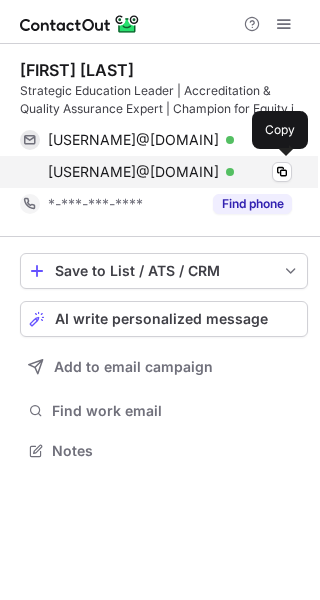 click on "[EMAIL]" at bounding box center [133, 172] 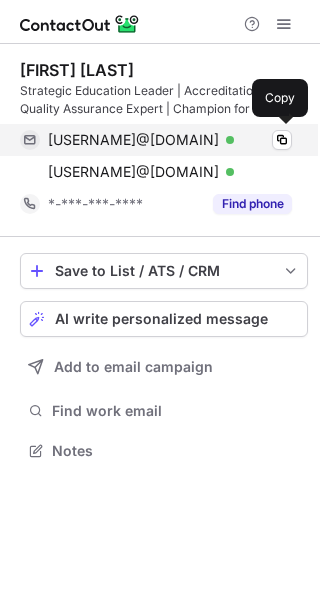 drag, startPoint x: 164, startPoint y: 147, endPoint x: 151, endPoint y: 147, distance: 13 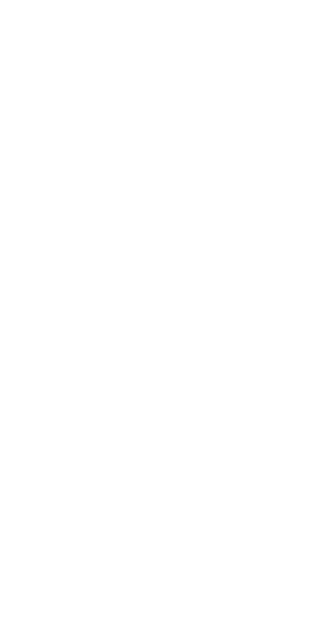 scroll, scrollTop: 0, scrollLeft: 0, axis: both 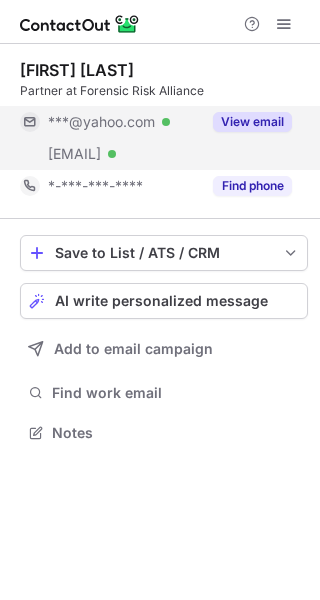 click on "***@forensicrisk.com Verified" at bounding box center [110, 154] 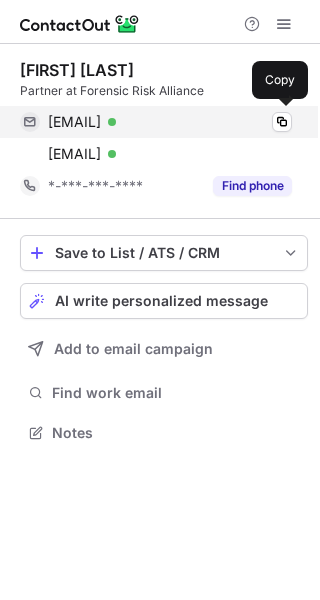 click on "stacyfresch@yahoo.com" at bounding box center [74, 122] 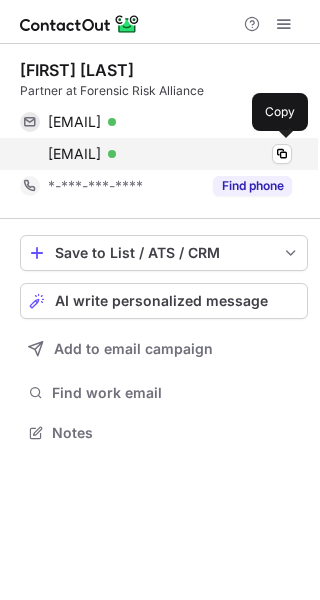 click on "sfresch@forensicrisk.com" at bounding box center (74, 154) 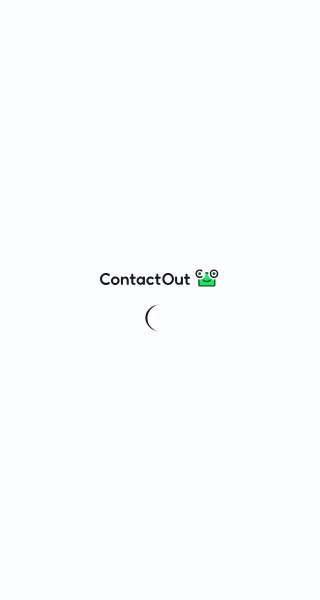 scroll, scrollTop: 0, scrollLeft: 0, axis: both 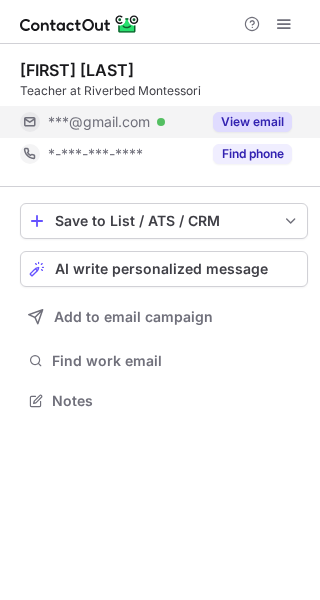 click on "View email" at bounding box center [252, 122] 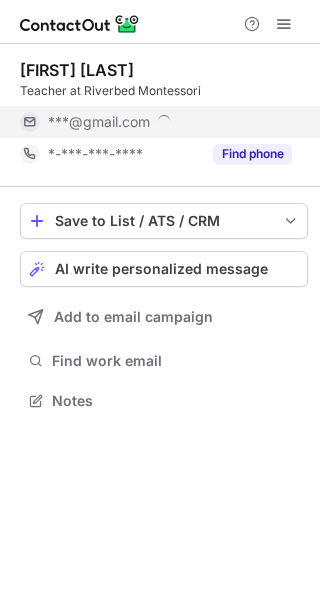 scroll, scrollTop: 10, scrollLeft: 10, axis: both 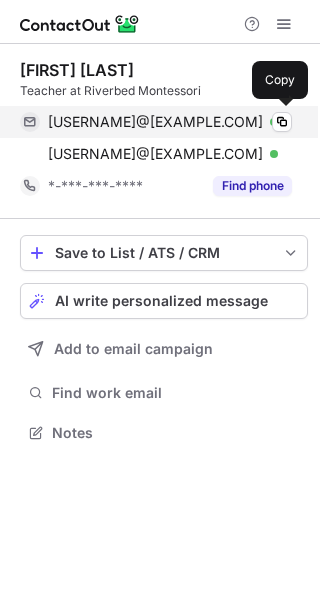 click on "hopieedgar97@gmail.com Verified" at bounding box center [170, 122] 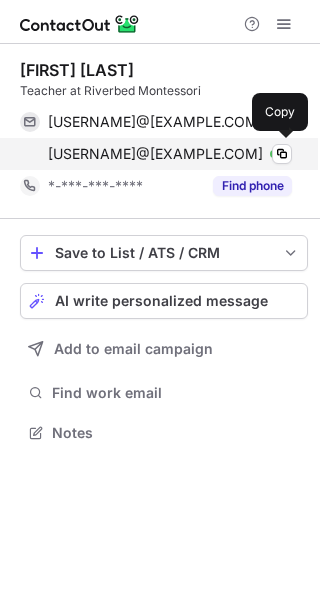 click on "chadstone23@gmail.com Verified" at bounding box center [170, 154] 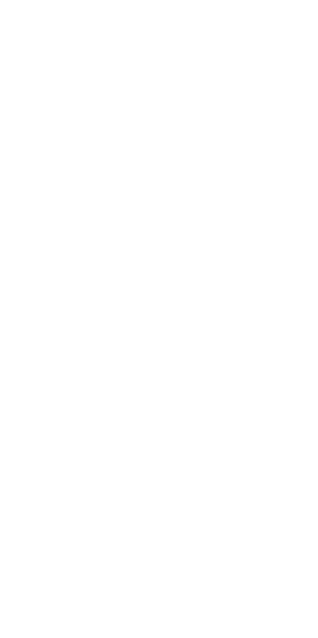 scroll, scrollTop: 0, scrollLeft: 0, axis: both 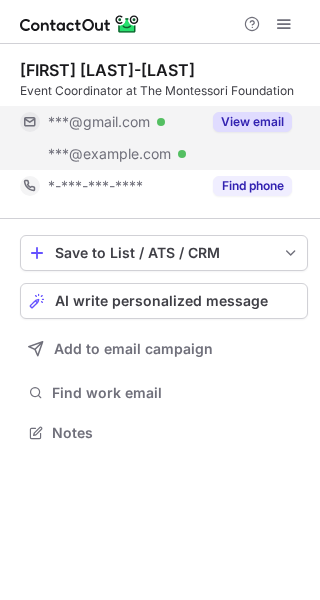 click on "View email" at bounding box center [252, 122] 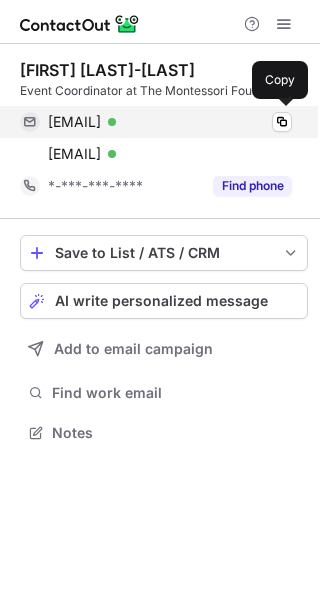 click on "montessoriimcpubs@gmail.com" at bounding box center [74, 122] 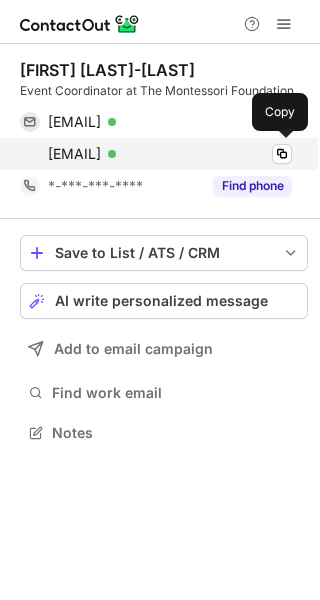 click on "margot@montessori.org" at bounding box center [74, 154] 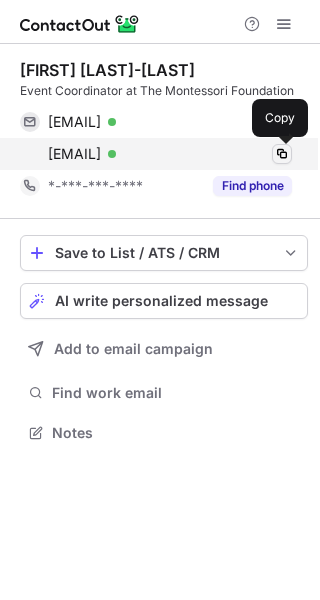 click at bounding box center [282, 154] 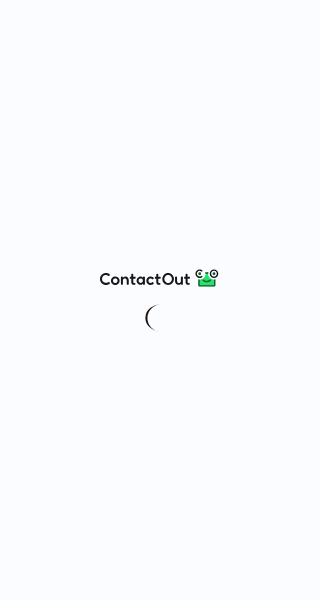 scroll, scrollTop: 0, scrollLeft: 0, axis: both 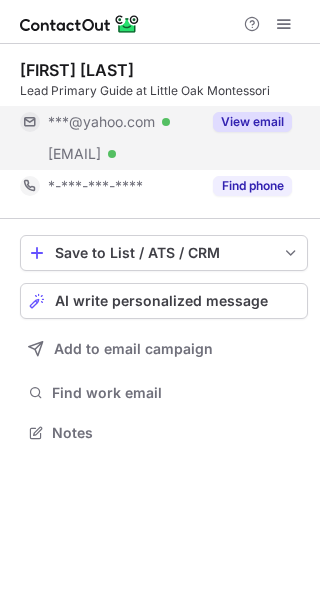 click on "[EMAIL] Verified" at bounding box center [110, 122] 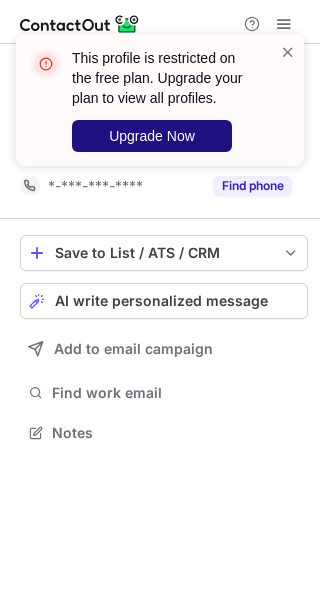 click on "Upgrade Now" at bounding box center [152, 136] 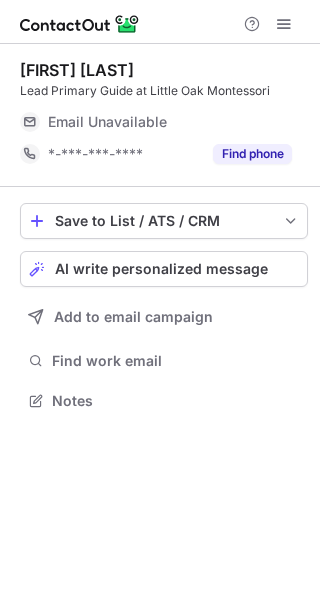 scroll, scrollTop: 0, scrollLeft: 0, axis: both 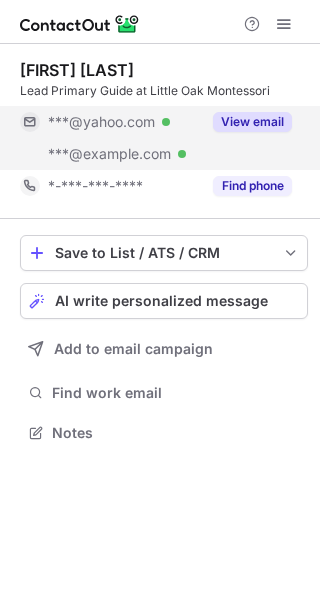 click on "View email" at bounding box center (252, 122) 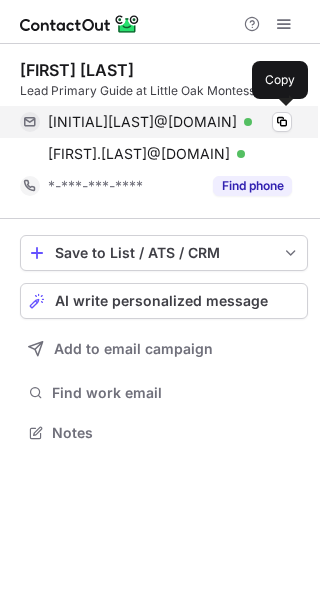 click on "[INITIAL][LAST]@[DOMAIN]" at bounding box center (142, 122) 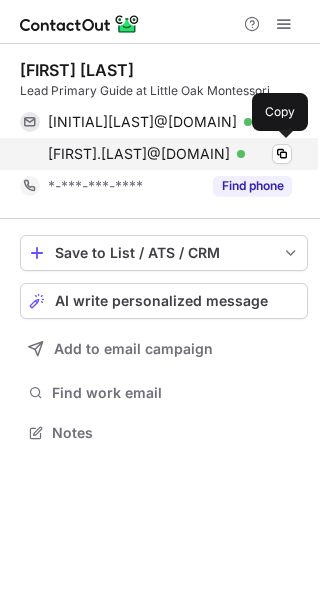 click on "hannah.mcculloch@montessori-nw.org" at bounding box center [139, 154] 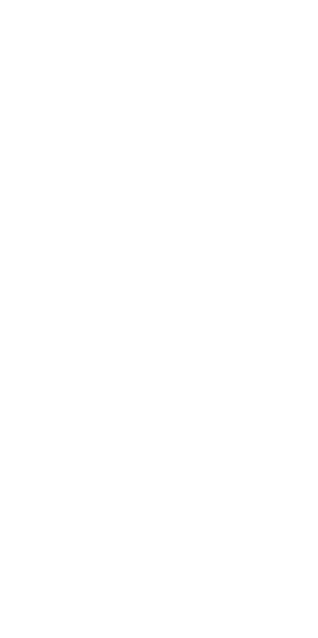 scroll, scrollTop: 0, scrollLeft: 0, axis: both 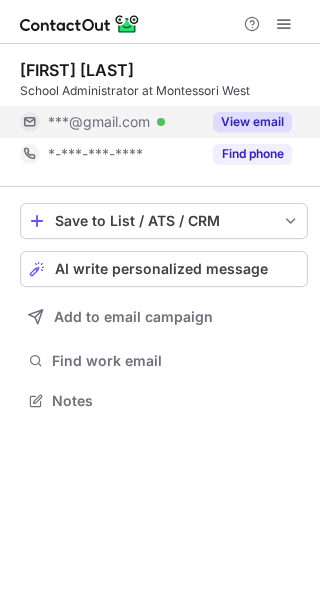click on "***@gmail.com Verified" at bounding box center (124, 122) 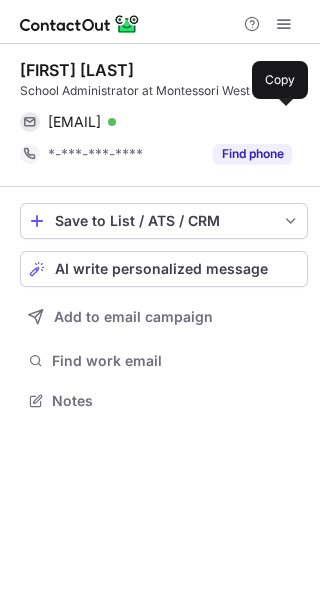 click on "msferic@gmail.com" at bounding box center (74, 122) 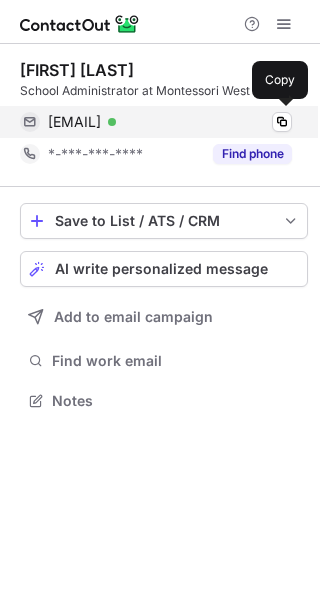 click on "msferic@gmail.com Verified" at bounding box center (170, 122) 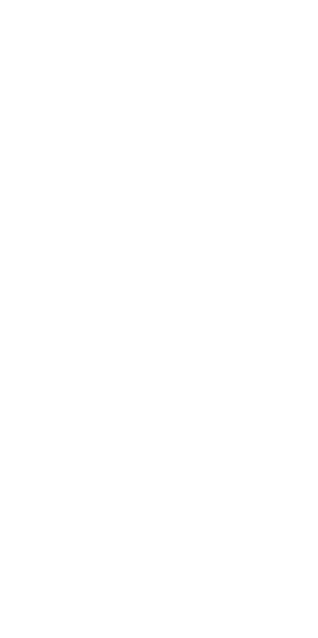 scroll, scrollTop: 0, scrollLeft: 0, axis: both 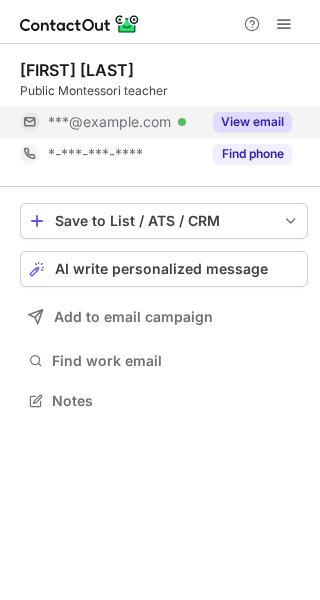 click on "View email" at bounding box center (246, 122) 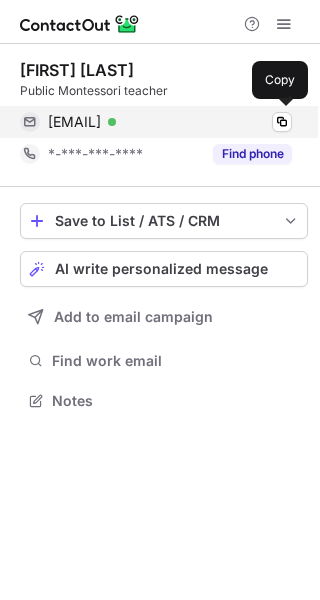 click on "[EMAIL]" at bounding box center [74, 122] 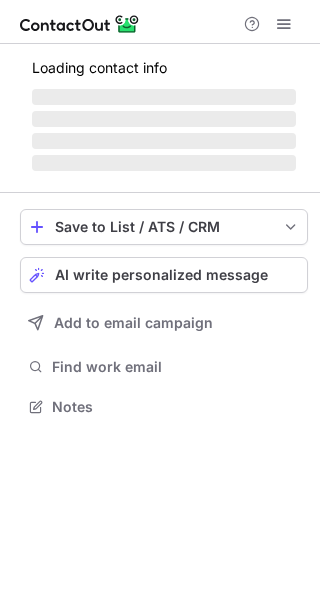 scroll, scrollTop: 0, scrollLeft: 0, axis: both 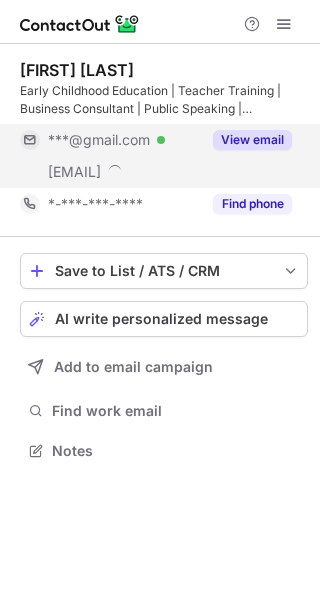 click on "View email" at bounding box center (252, 140) 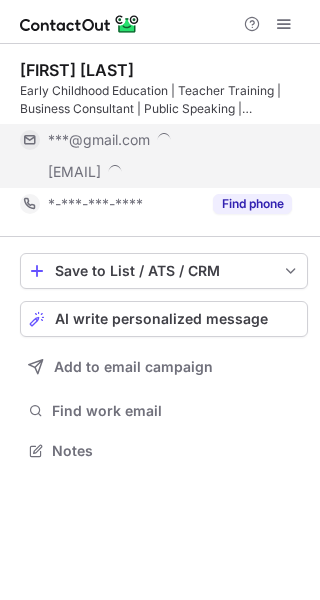 scroll, scrollTop: 10, scrollLeft: 10, axis: both 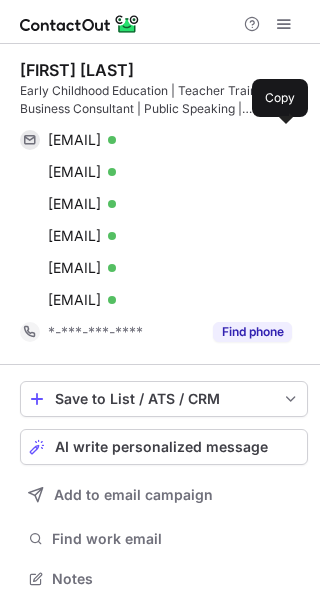 click on "kennystowebp@gmail.com Verified" at bounding box center [170, 140] 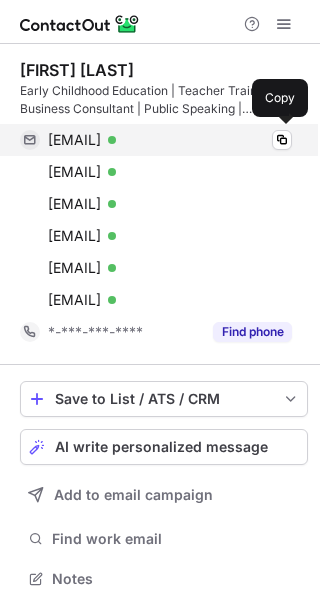 click on "kennystowebp@gmail.com" at bounding box center (74, 140) 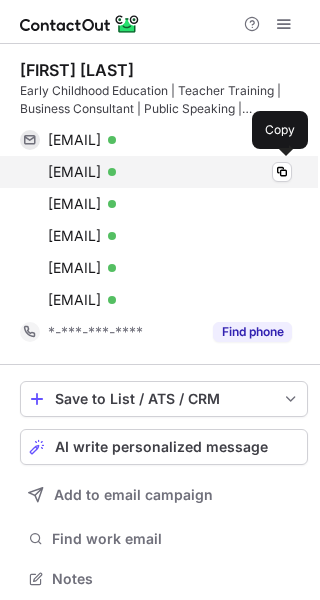 click on "maeve.travis@mindspring.com" at bounding box center [74, 172] 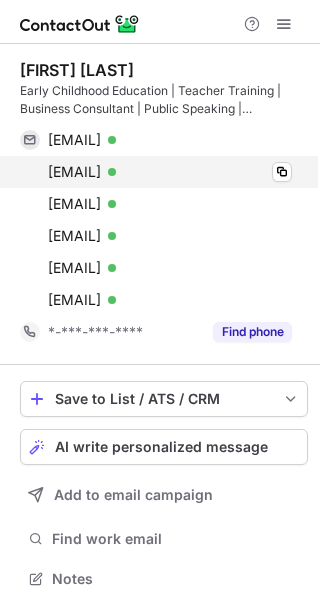 click on "maeve.travis@mindspring.com" at bounding box center [74, 172] 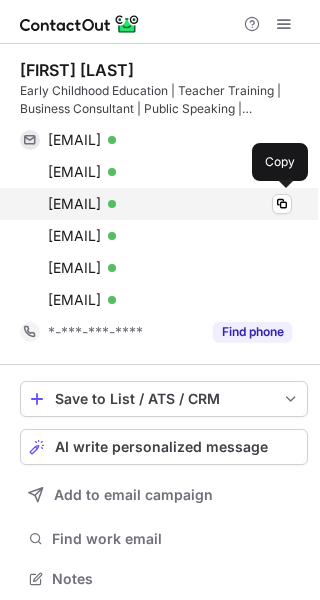 click on "mark_eggleston@earthlink.com Verified Copy" at bounding box center (156, 204) 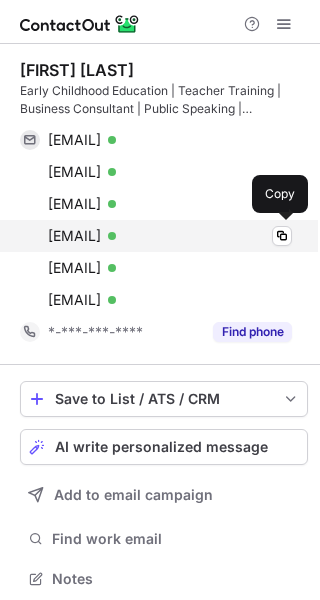 click on "maeve.travisf0@mindspring.com" at bounding box center (74, 236) 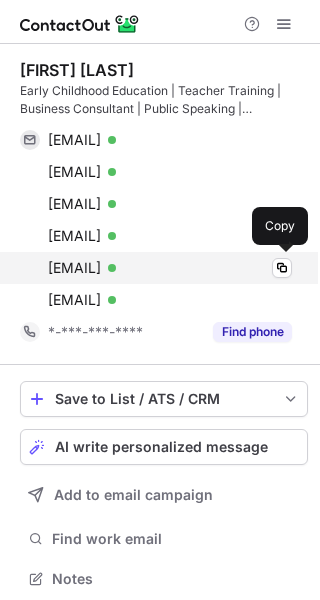 click on "tmaeve.travism55@mindspring.com" at bounding box center [74, 268] 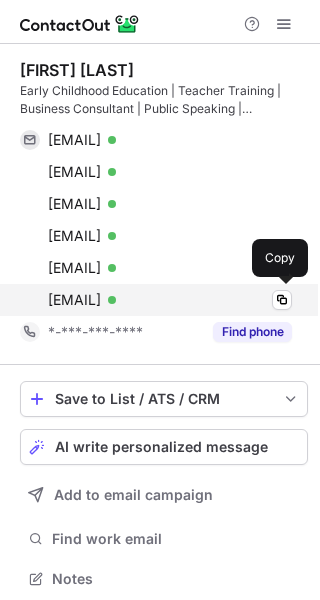 click on "maeve.fields@jarrow.org Verified Copy" at bounding box center [156, 300] 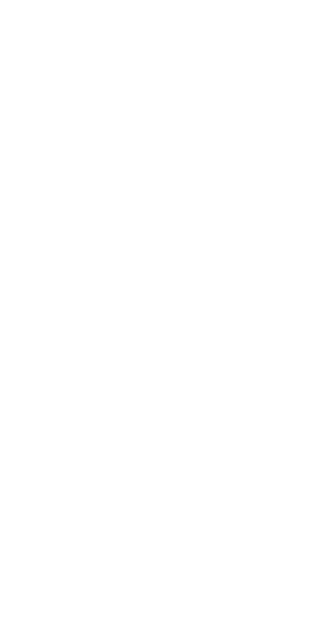 scroll, scrollTop: 0, scrollLeft: 0, axis: both 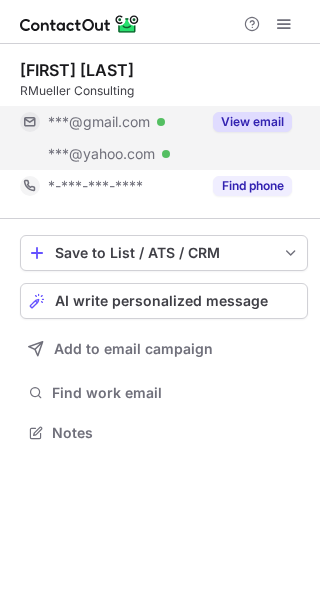 click on "***@yahoo.com Verified" at bounding box center (124, 154) 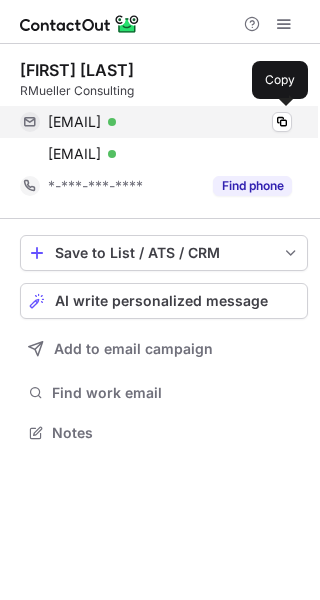 click on "rmuellerconsulting@gmail.com" at bounding box center [74, 122] 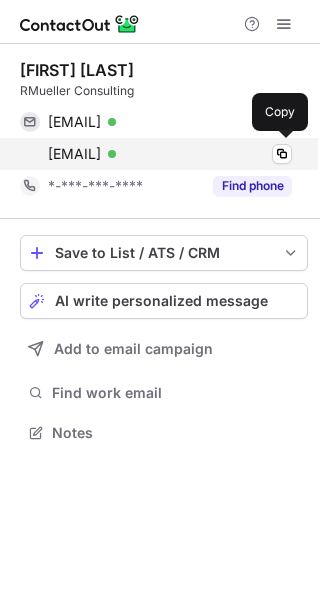 click on "rachelinouray@yahoo.com Verified Copy" at bounding box center (156, 154) 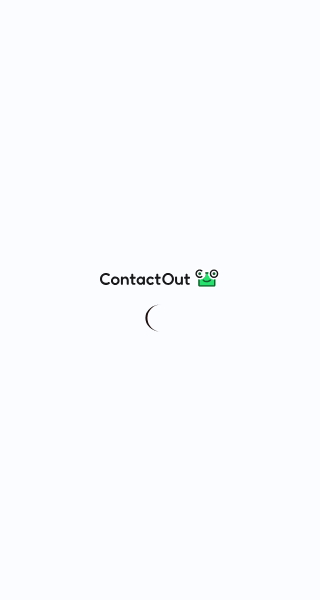 scroll, scrollTop: 0, scrollLeft: 0, axis: both 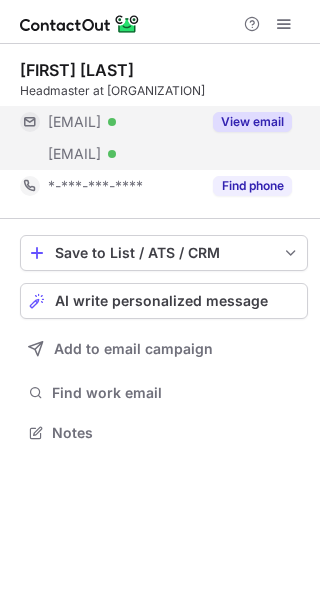 click on "View email" at bounding box center (252, 122) 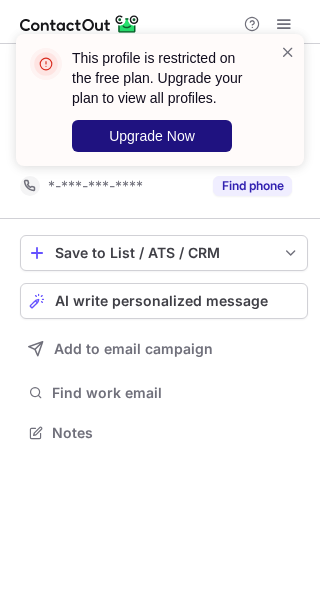 click on "Upgrade Now" at bounding box center (152, 136) 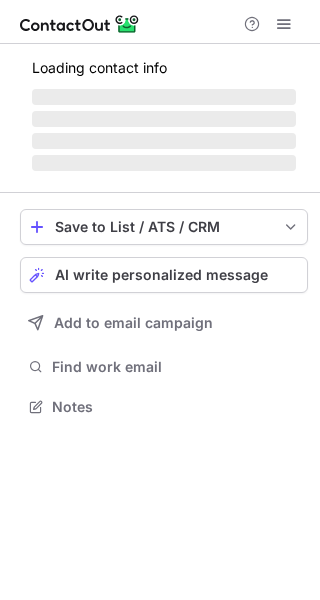 scroll, scrollTop: 0, scrollLeft: 0, axis: both 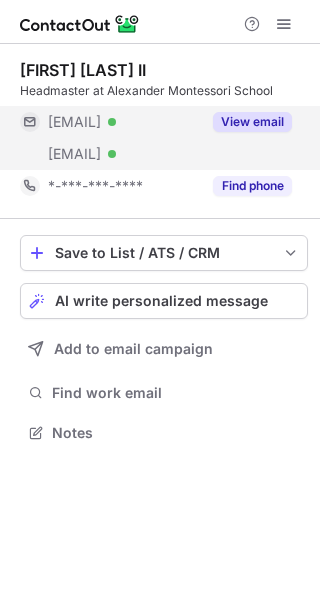 click on "***@aol.com Verified" at bounding box center (124, 122) 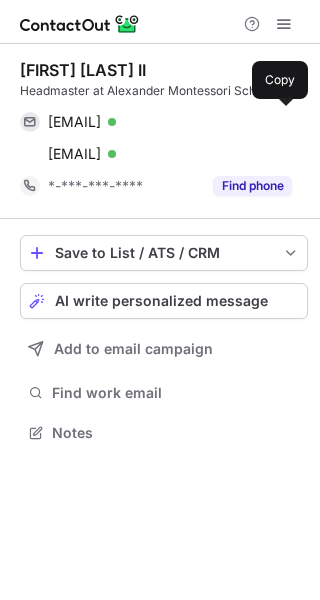 click on "jrm2fla@aol.com Verified" at bounding box center (170, 122) 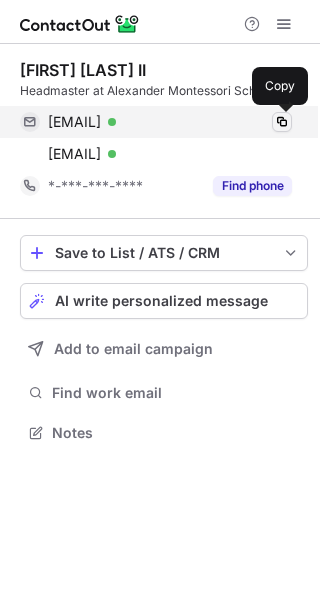 click at bounding box center [282, 122] 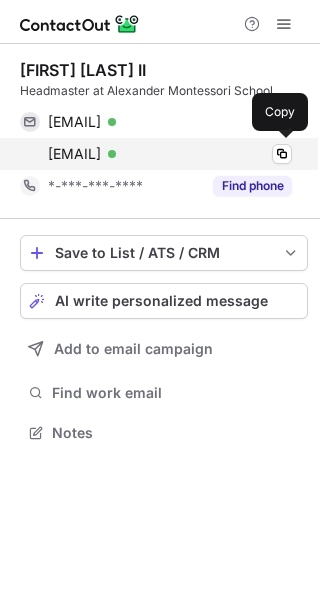 click on "jrm2@alexandermontessori.com" at bounding box center [74, 154] 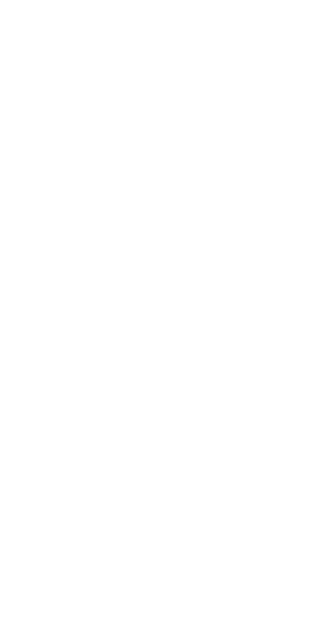 scroll, scrollTop: 0, scrollLeft: 0, axis: both 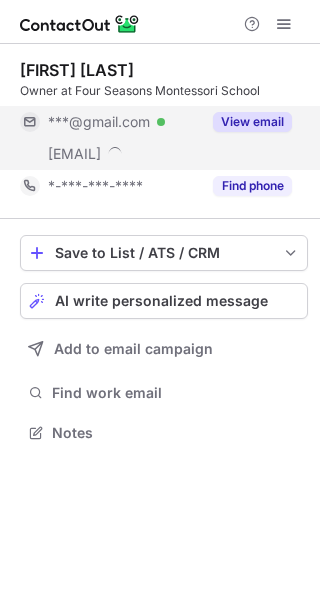 click on "***@gmail.com" at bounding box center [99, 122] 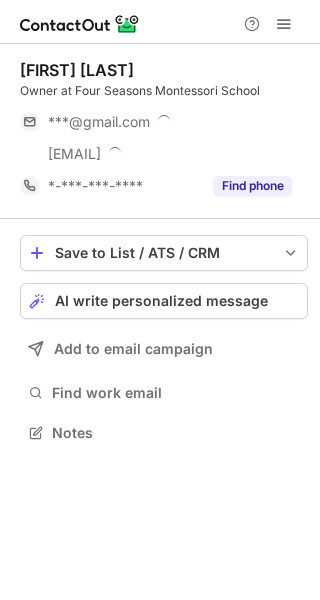scroll, scrollTop: 10, scrollLeft: 10, axis: both 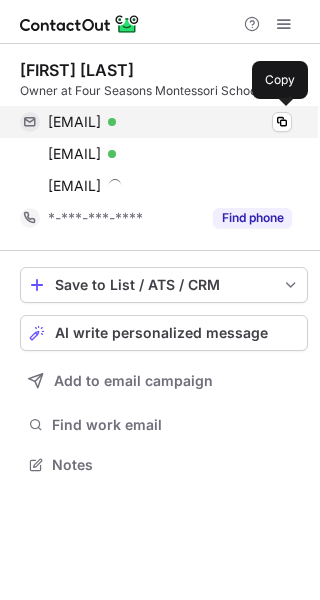 click on "a4coffee@gmail.com" at bounding box center (74, 122) 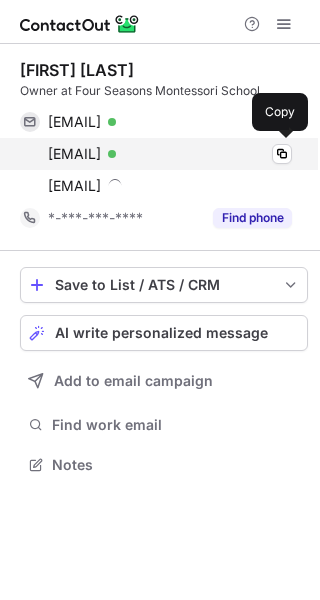 click on "annette@4seasonsmontessori.com Verified Copy" at bounding box center (156, 154) 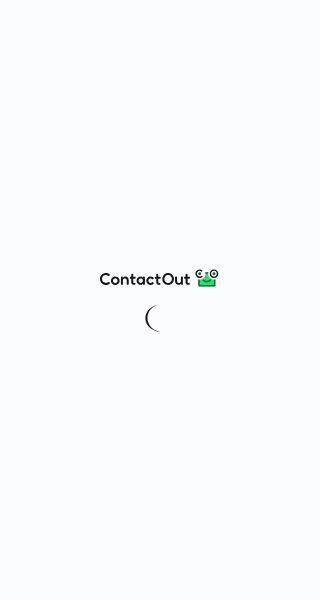 scroll, scrollTop: 0, scrollLeft: 0, axis: both 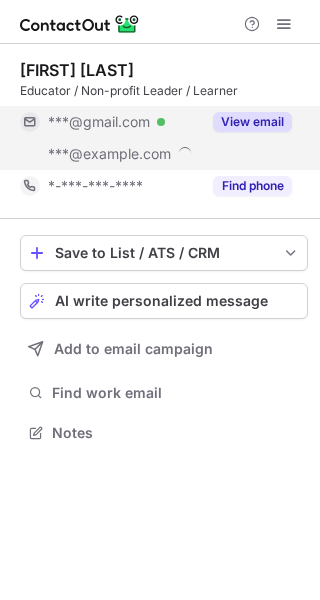 click on "***@gmail.com Verified" at bounding box center (124, 122) 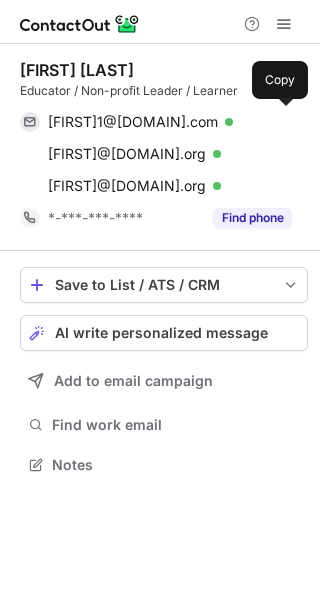 scroll, scrollTop: 10, scrollLeft: 10, axis: both 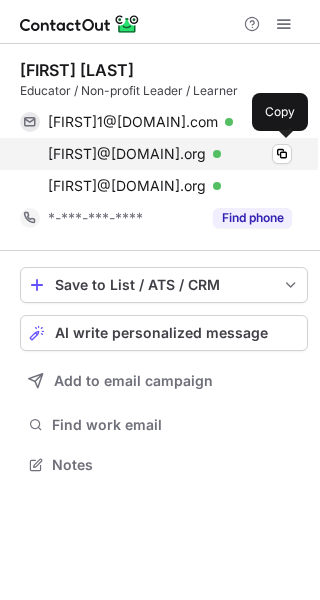 click on "bblair@rpmschool.org Verified" at bounding box center (170, 154) 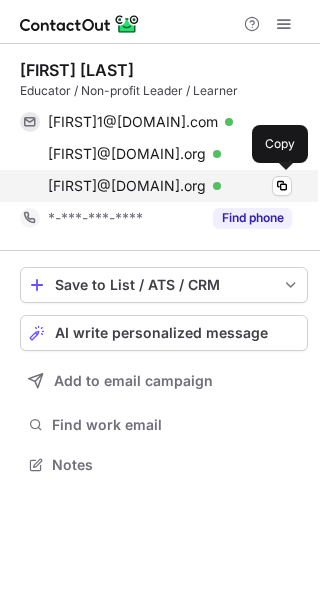 click on "bblair@rpms.org Verified" at bounding box center [170, 186] 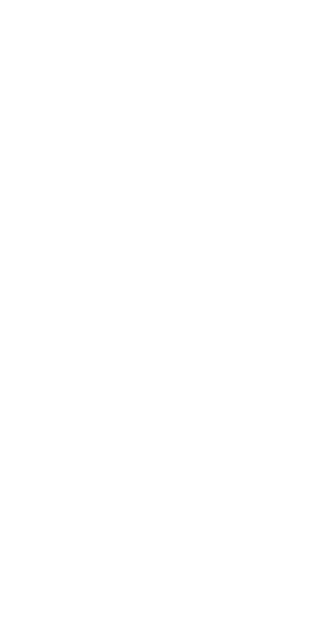 scroll, scrollTop: 0, scrollLeft: 0, axis: both 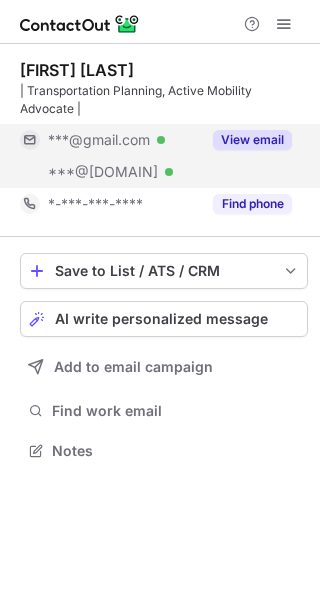 click on "View email" at bounding box center [246, 140] 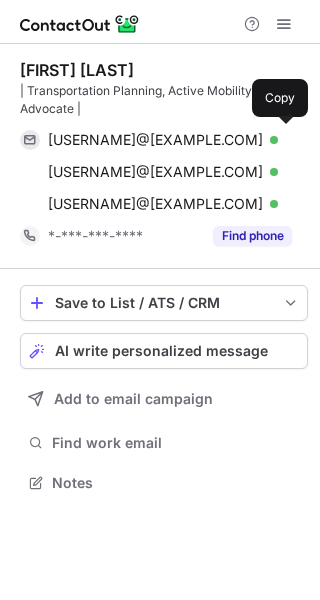 scroll, scrollTop: 10, scrollLeft: 10, axis: both 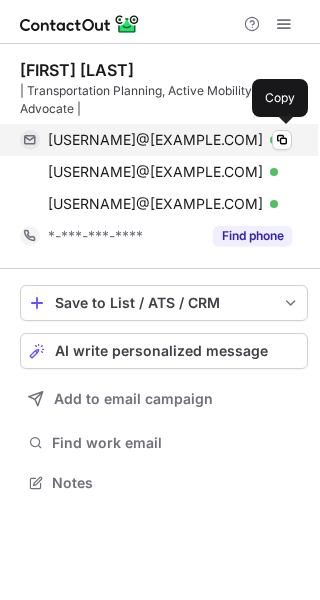 click on "mattweiss34@gmail.com" at bounding box center [155, 140] 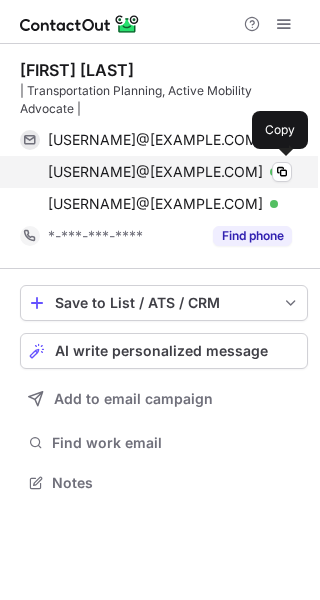 click on "weissmj@mail.uc.edu Verified" at bounding box center [170, 172] 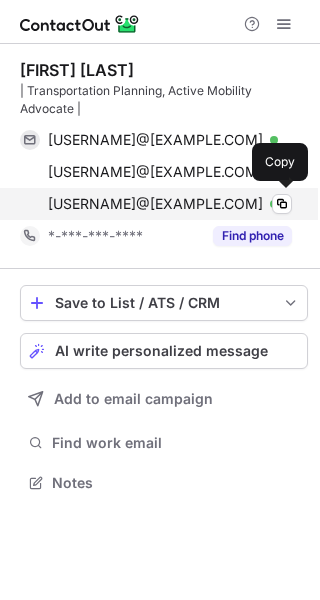click on "matt.weiss@blackhawkhills.com" at bounding box center (155, 204) 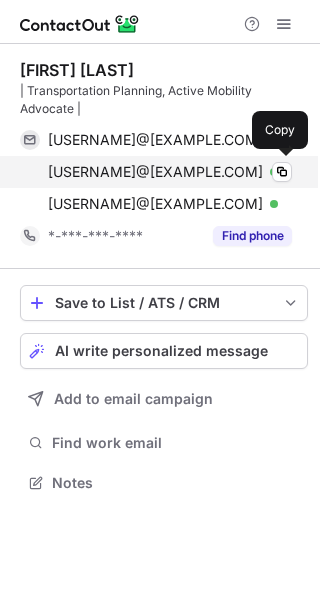click on "weissmj@mail.uc.edu" at bounding box center [155, 172] 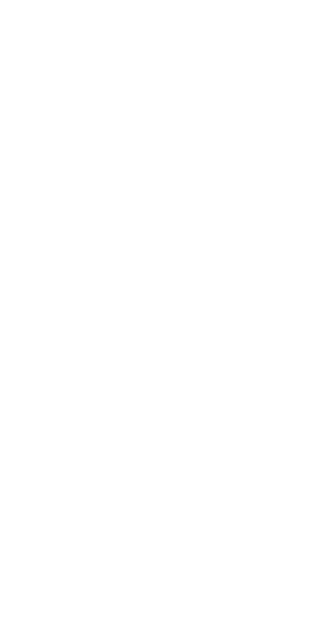 scroll, scrollTop: 0, scrollLeft: 0, axis: both 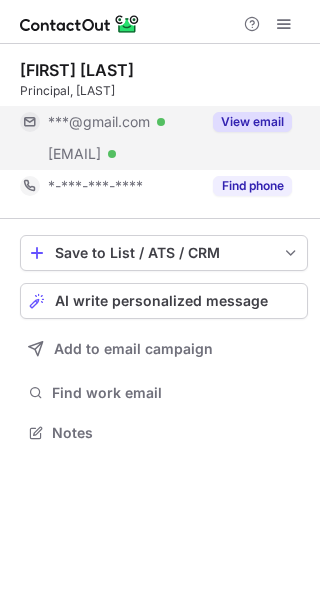 click on "***@gmail.com Verified" at bounding box center (110, 122) 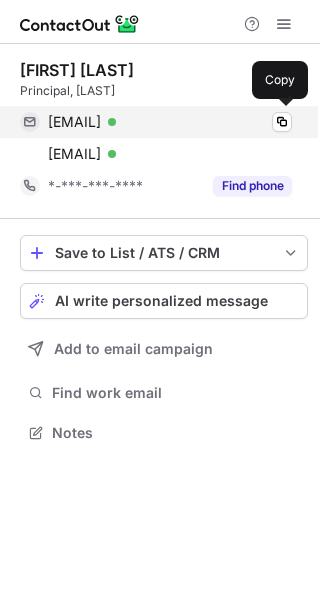 click on "shellydavisking@gmail.com" at bounding box center (74, 122) 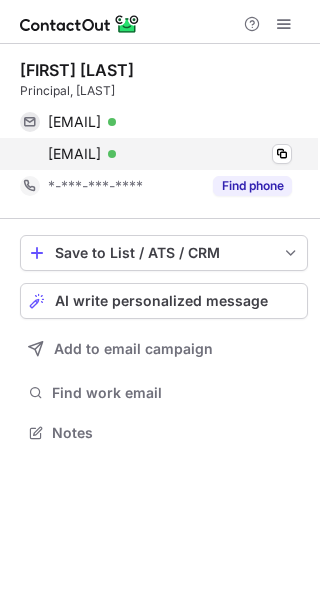 click on "shellydk@frontiernet.net Verified" at bounding box center [170, 154] 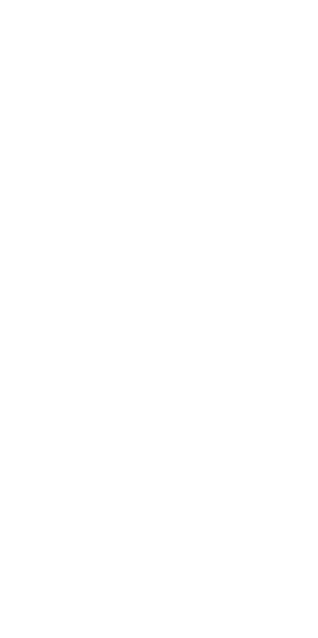 scroll, scrollTop: 0, scrollLeft: 0, axis: both 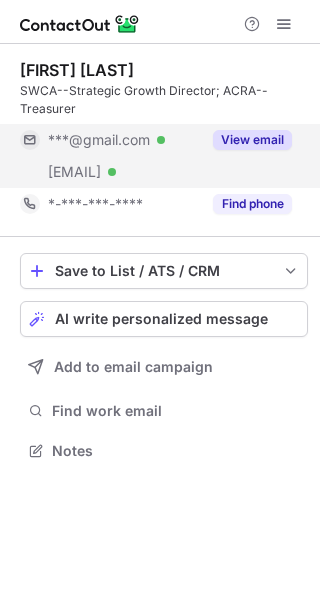 click on "***@gmail.com Verified" at bounding box center (124, 140) 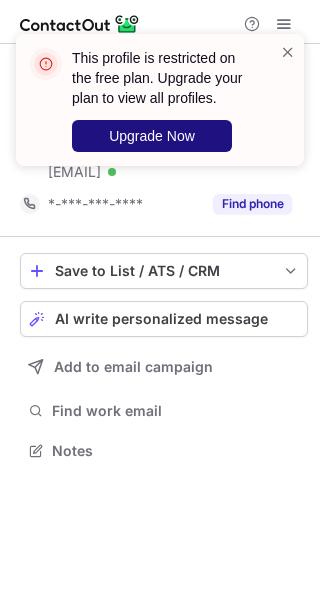 drag, startPoint x: 185, startPoint y: 145, endPoint x: 147, endPoint y: 136, distance: 39.051247 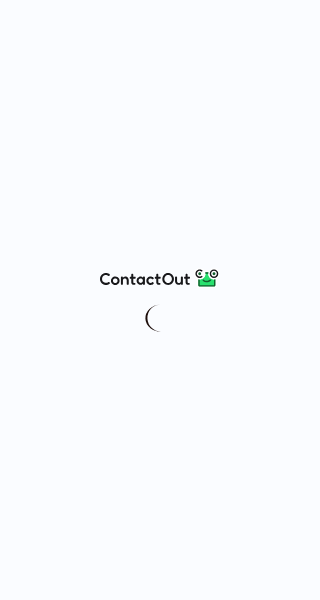 scroll, scrollTop: 0, scrollLeft: 0, axis: both 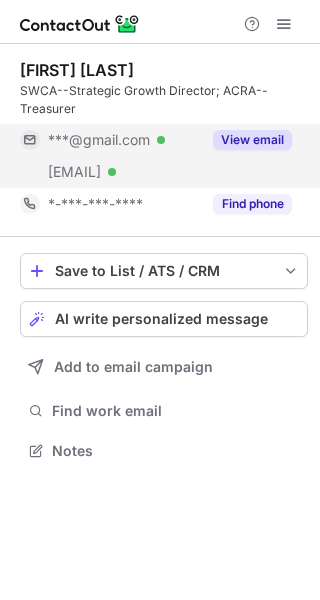 click on "***@gmail.com" at bounding box center (99, 140) 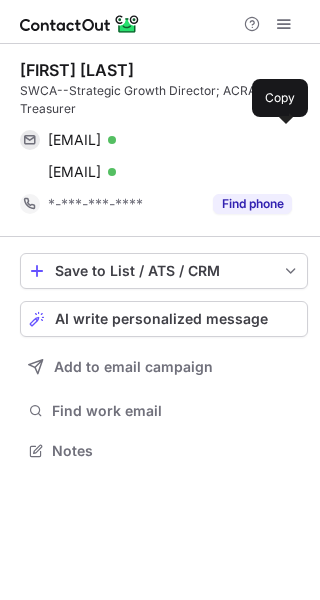 click on "[EMAIL]" at bounding box center [74, 140] 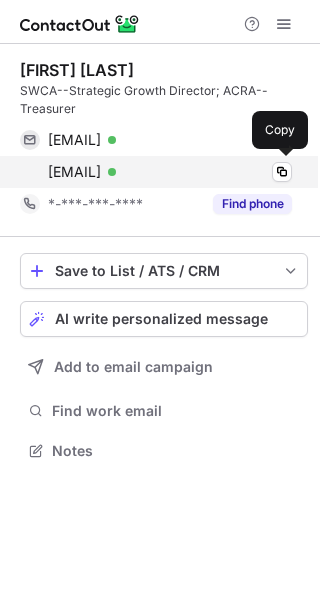 click on "bgabler@swca.com Verified" at bounding box center (170, 172) 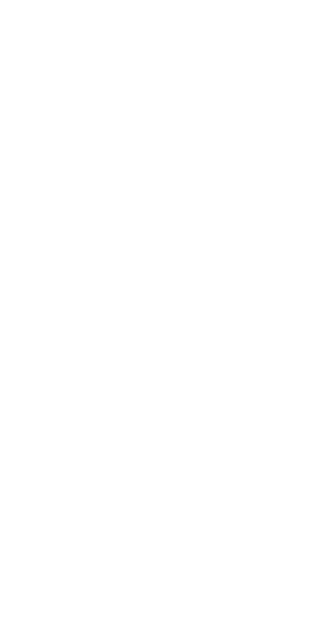 scroll, scrollTop: 0, scrollLeft: 0, axis: both 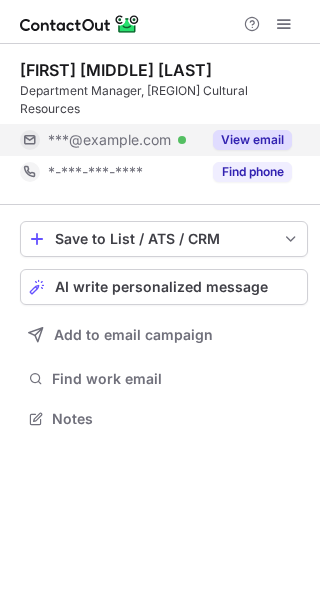 click on "View email" at bounding box center [252, 140] 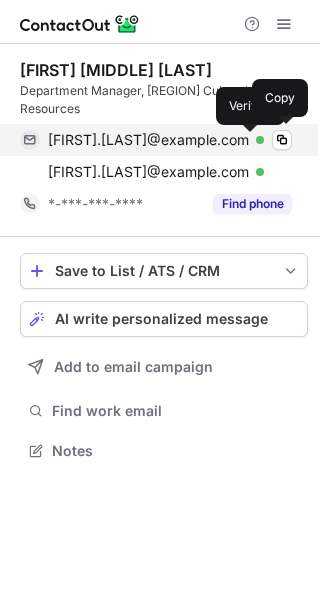 scroll, scrollTop: 10, scrollLeft: 10, axis: both 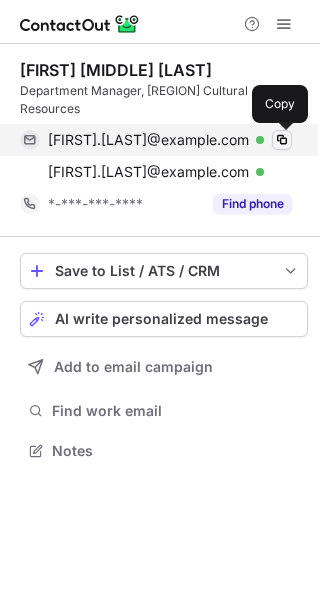 click at bounding box center [282, 140] 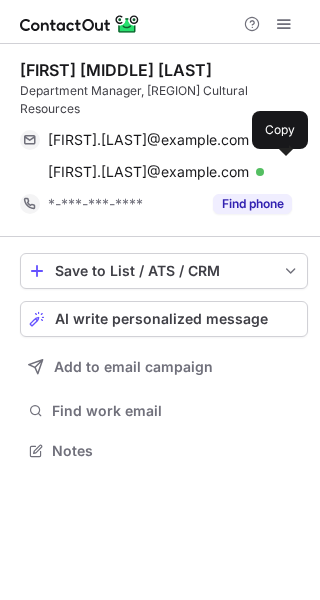 type 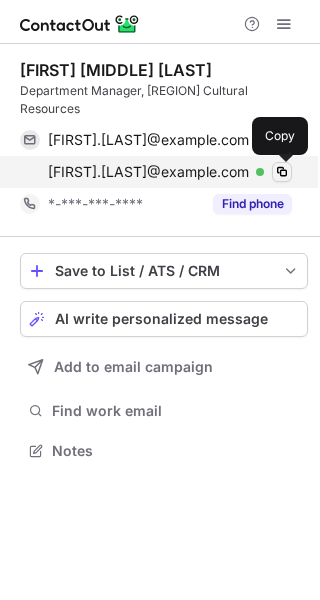 click at bounding box center (282, 172) 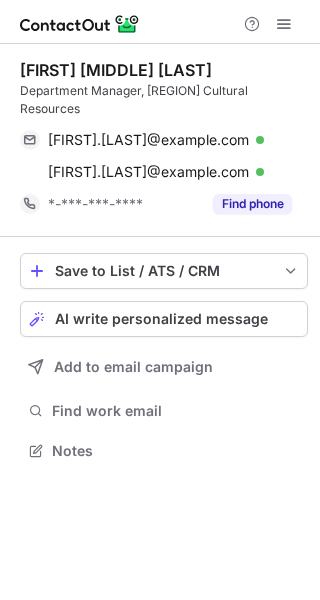 type 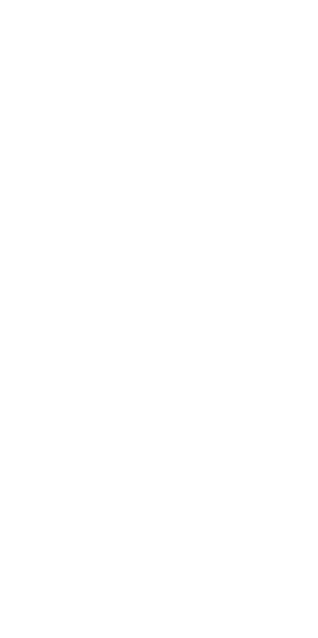 scroll, scrollTop: 0, scrollLeft: 0, axis: both 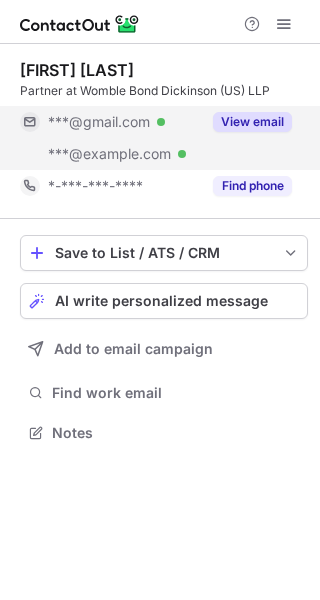 click on "View email" at bounding box center (252, 122) 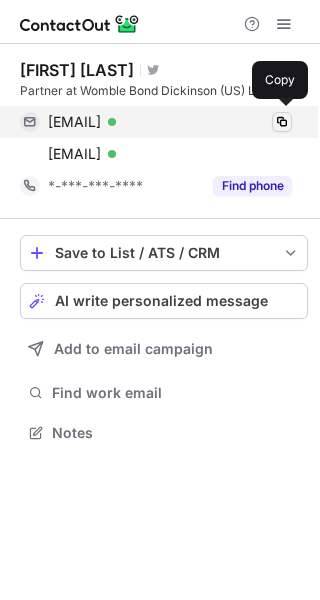 click at bounding box center (282, 122) 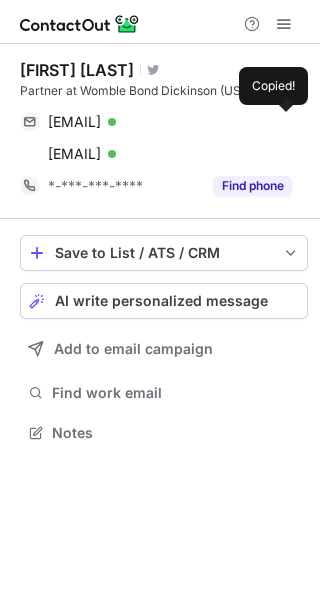 type 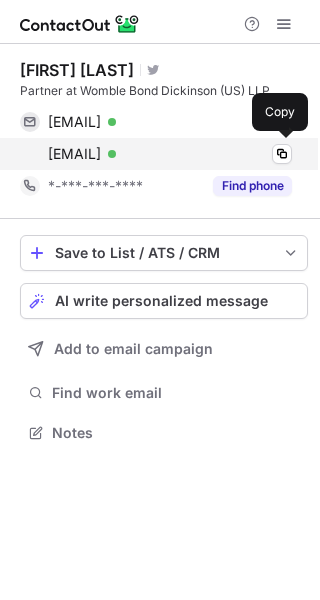 click on "nhawkins@wcsr.com Verified" at bounding box center (170, 154) 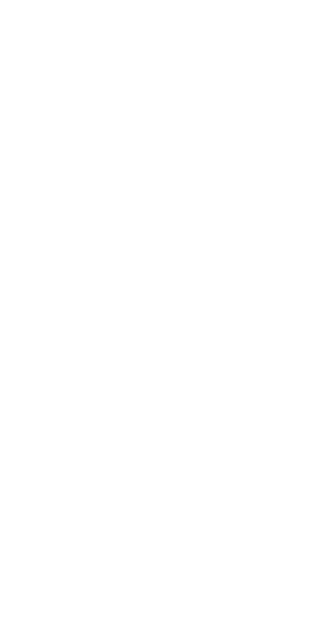 scroll, scrollTop: 0, scrollLeft: 0, axis: both 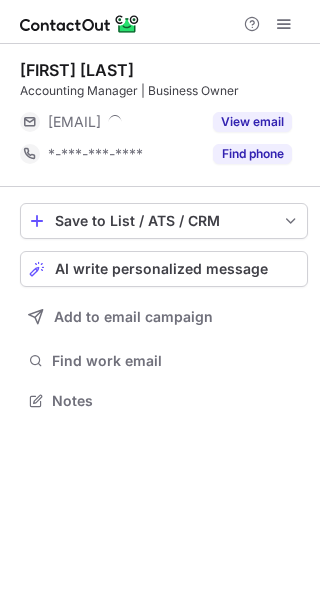 click on "Find phone" at bounding box center (246, 154) 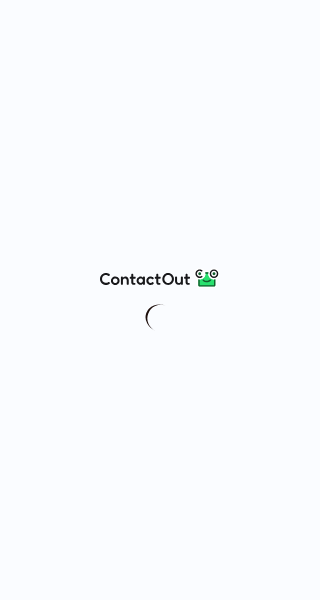 scroll, scrollTop: 0, scrollLeft: 0, axis: both 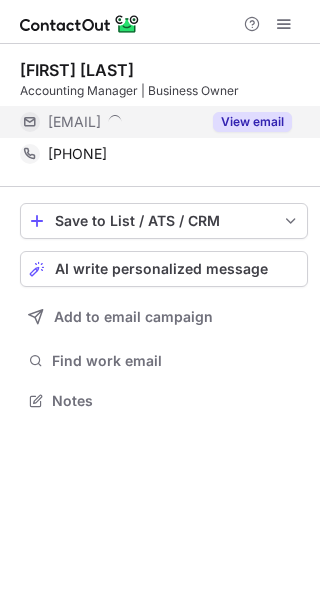 click on "View email" at bounding box center (246, 122) 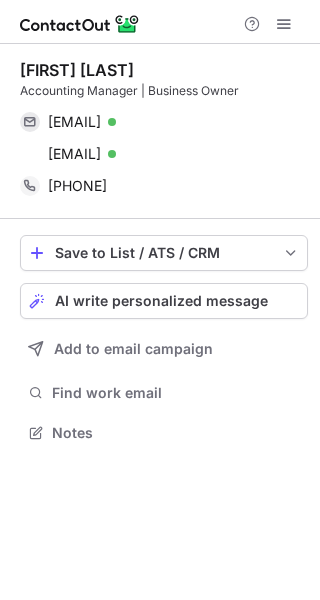 scroll, scrollTop: 10, scrollLeft: 10, axis: both 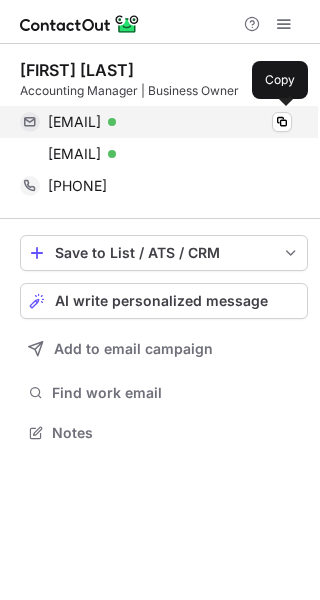 click on "dbosworth@azwifa.gov Verified Copy" at bounding box center (156, 122) 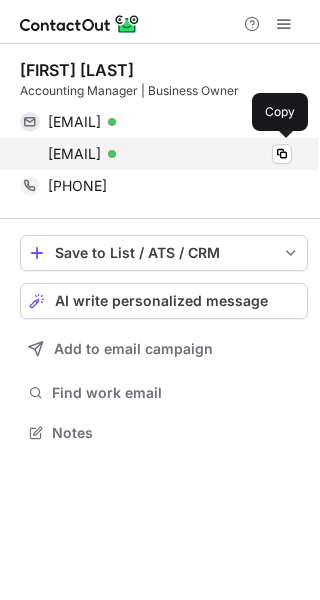 click on "dbosworth@azwifa.gov" at bounding box center (74, 154) 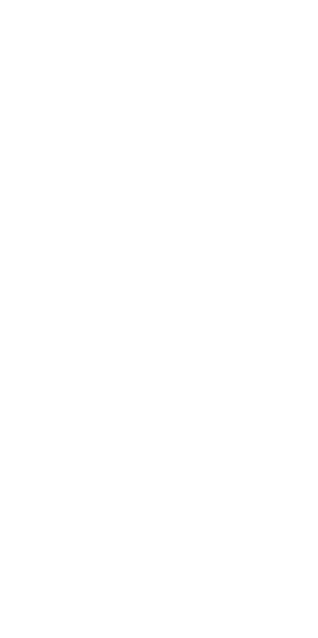 scroll, scrollTop: 0, scrollLeft: 0, axis: both 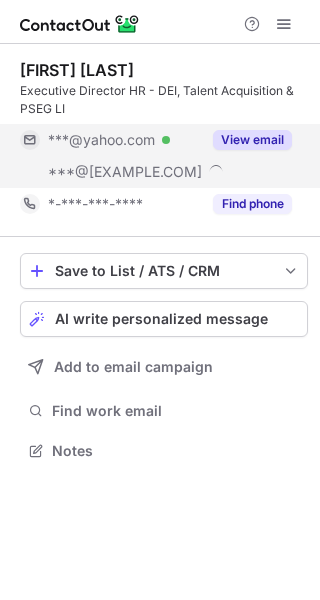 click on "***@pseg.com" at bounding box center [110, 172] 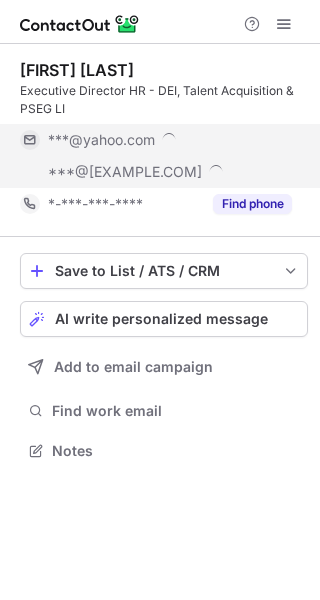 scroll, scrollTop: 10, scrollLeft: 10, axis: both 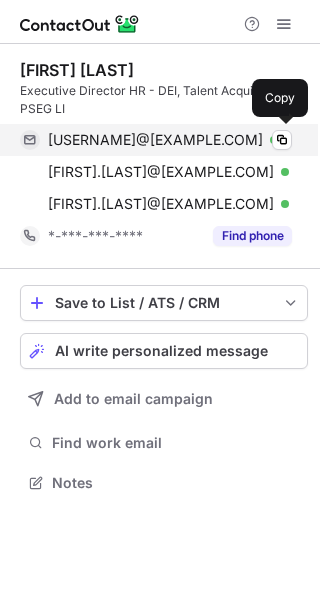 click on "flashsm28@yahoo.com" at bounding box center (155, 140) 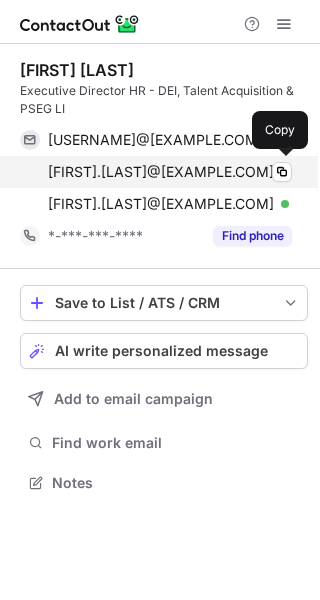 click on "steven.fleischer@pseg.com" at bounding box center [161, 172] 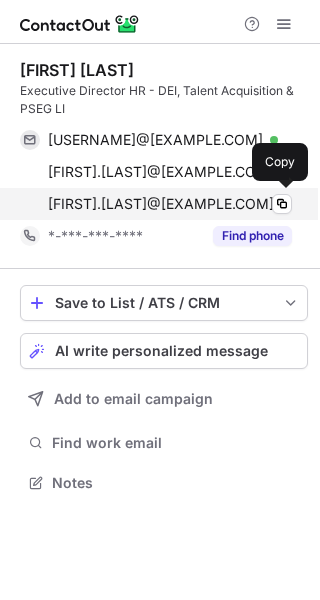 click on "steven.fleischer@pseg.com" at bounding box center (161, 204) 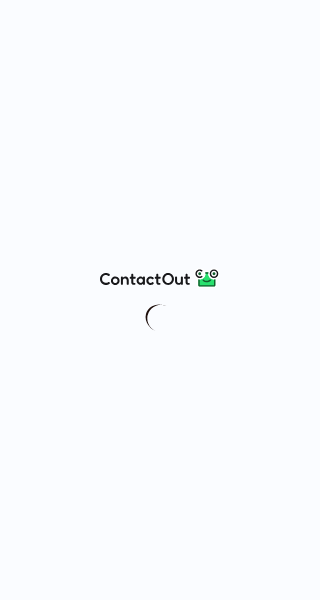 scroll, scrollTop: 0, scrollLeft: 0, axis: both 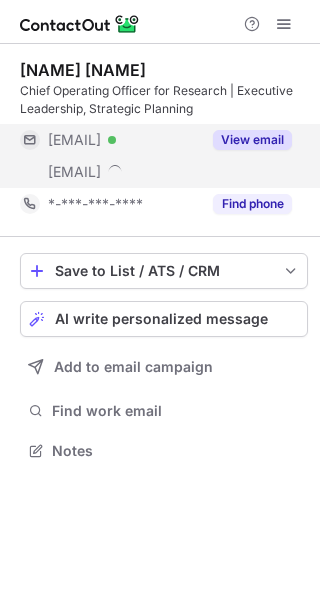 click on "***@mac.com Verified" at bounding box center [110, 140] 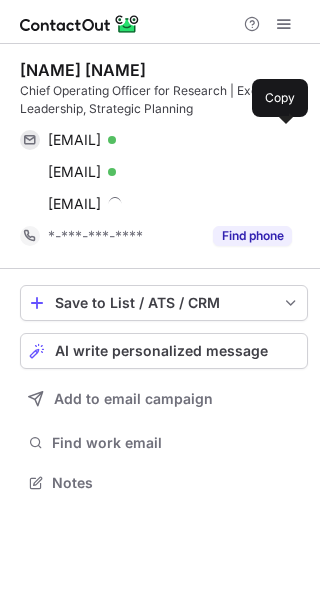 scroll, scrollTop: 10, scrollLeft: 10, axis: both 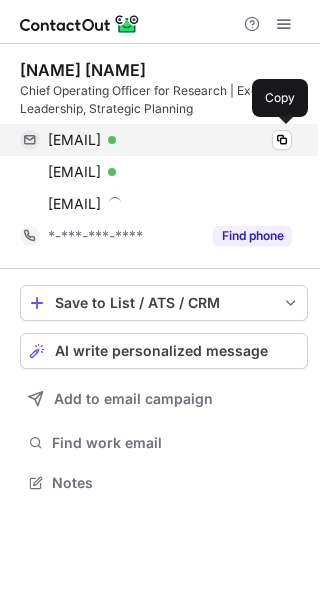 click on "agarriga@mac.com" at bounding box center [74, 140] 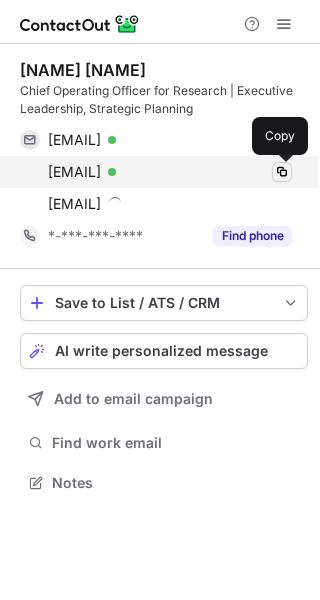 click at bounding box center (282, 172) 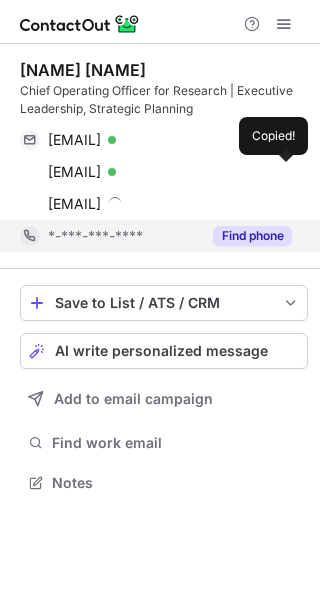 type 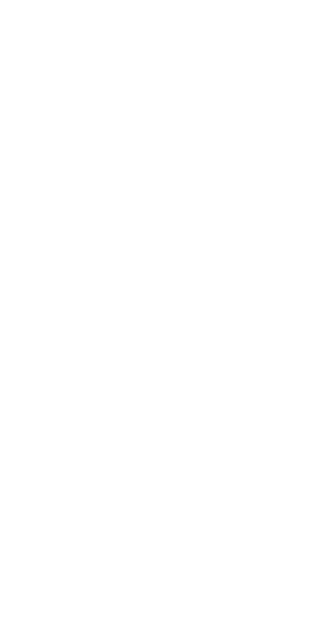scroll, scrollTop: 0, scrollLeft: 0, axis: both 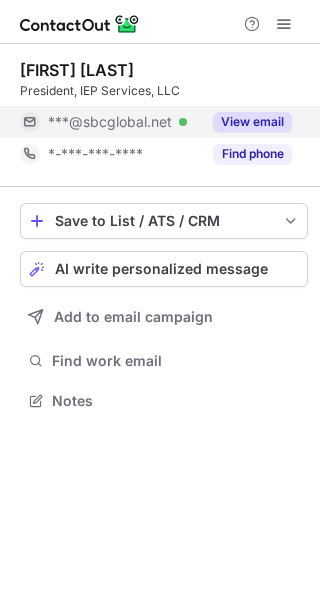 click on "***@example.com Verified" at bounding box center [110, 122] 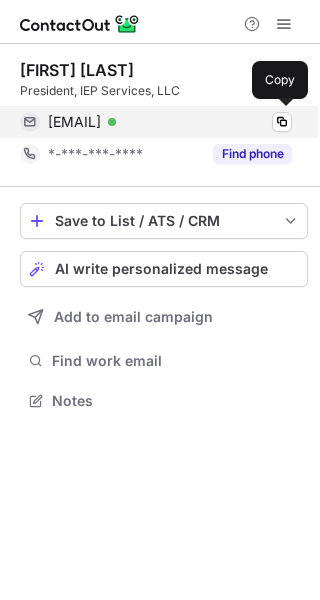 click on "sheilawolfe@sbcglobal.net" at bounding box center (74, 122) 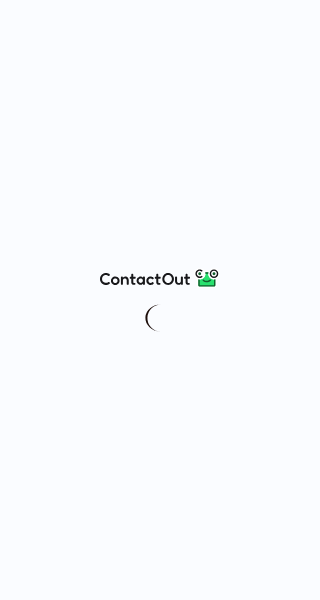 scroll, scrollTop: 0, scrollLeft: 0, axis: both 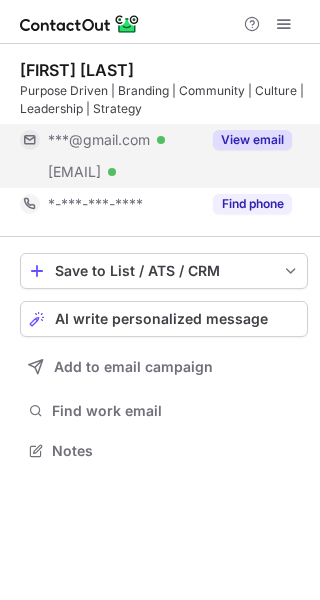 click on "View email" at bounding box center [252, 140] 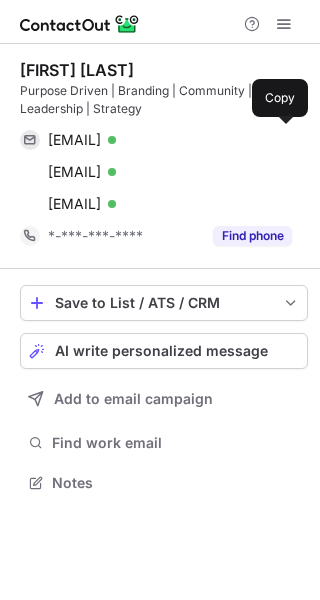scroll, scrollTop: 10, scrollLeft: 10, axis: both 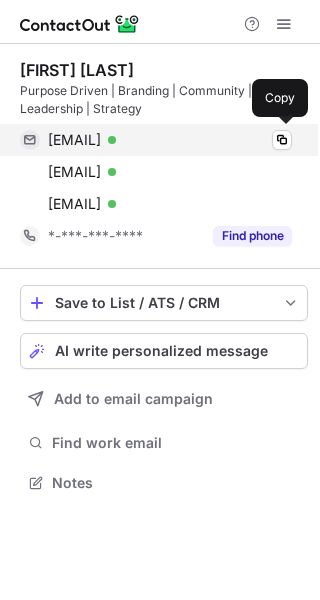 click on "shethjuice@gmail.com Verified" at bounding box center (170, 140) 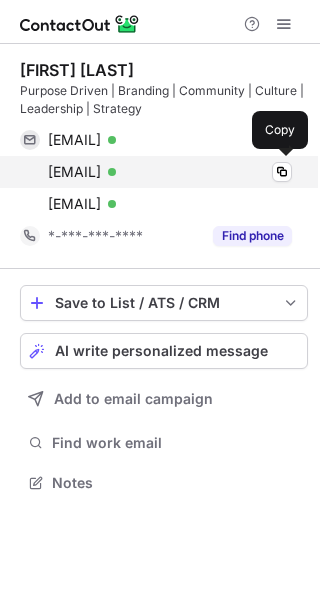 click on "komalmsheth@gmail.com" at bounding box center (74, 172) 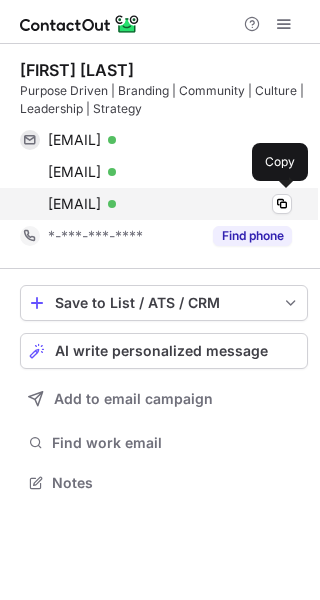 click on "komal@shethstrategies.com" at bounding box center [74, 204] 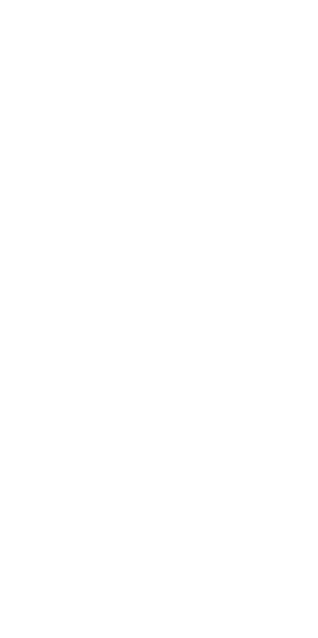 scroll, scrollTop: 0, scrollLeft: 0, axis: both 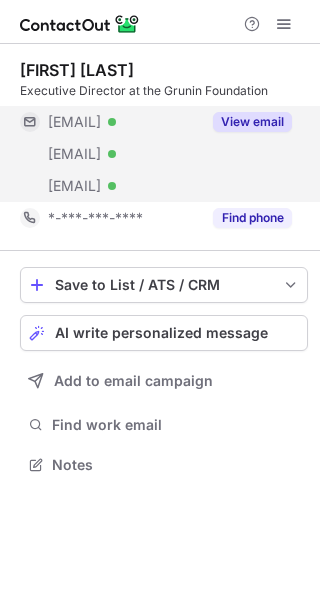 click on "View email" at bounding box center [252, 122] 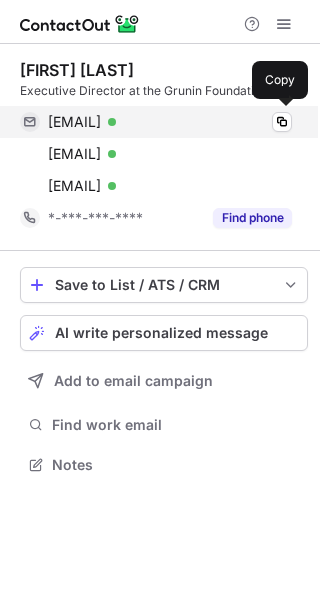 click on "hbarberi808@comcast.net" at bounding box center (74, 122) 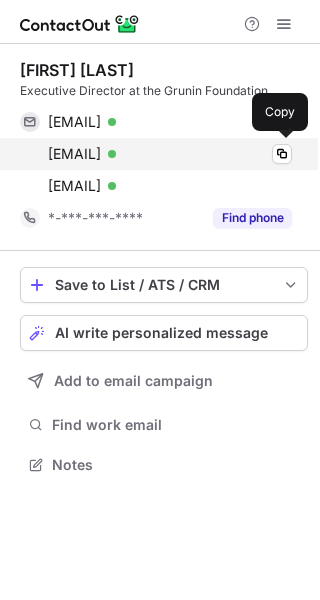 click on "kbarbe@juno.com" at bounding box center (74, 154) 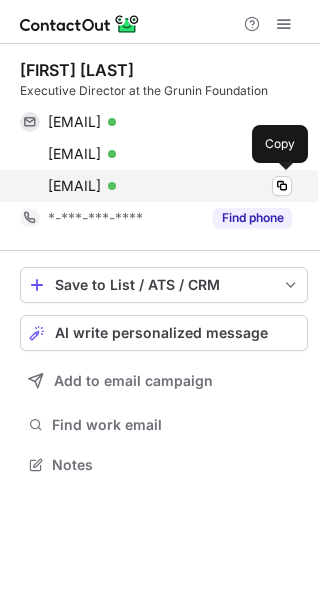 click on "heather@gruninfoundation.org Verified" at bounding box center [170, 186] 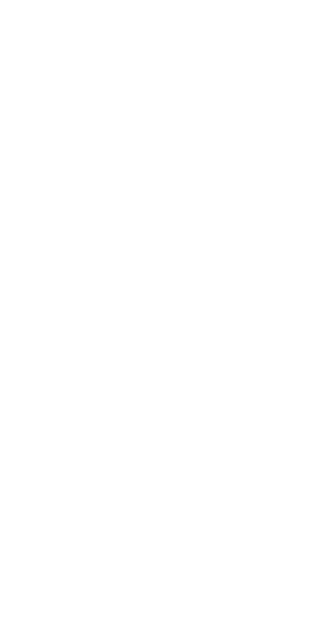 scroll, scrollTop: 0, scrollLeft: 0, axis: both 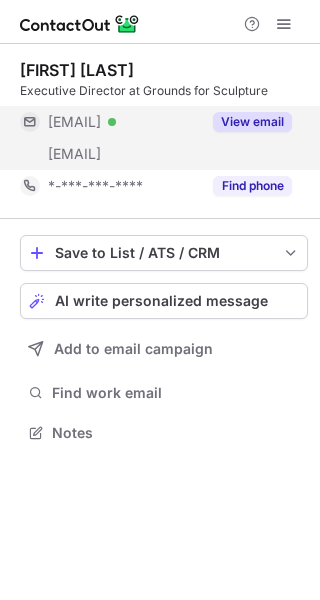 click on "***@garridoschneider.com" at bounding box center (74, 122) 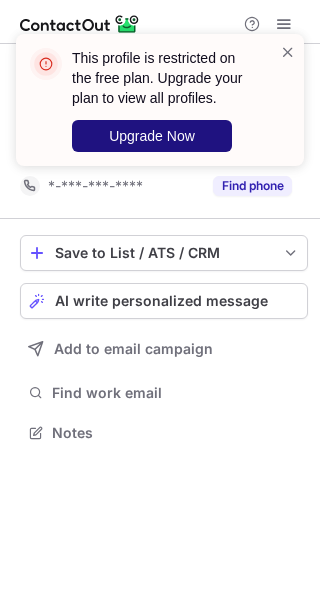 click on "Upgrade Now" at bounding box center [152, 136] 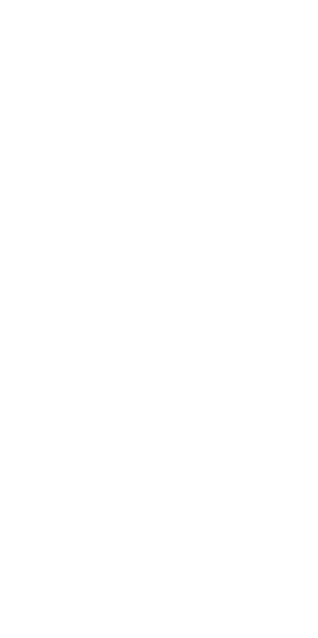 scroll, scrollTop: 0, scrollLeft: 0, axis: both 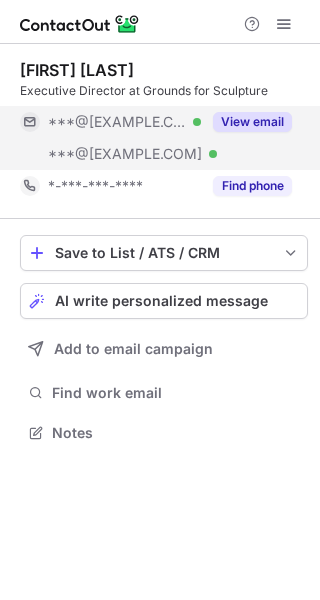 click on "***@groundsforsculpture.org Verified" at bounding box center [110, 154] 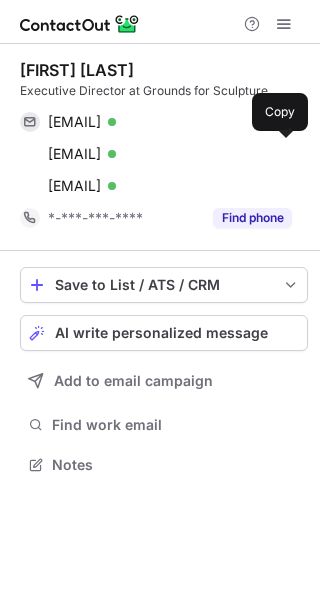 scroll, scrollTop: 10, scrollLeft: 10, axis: both 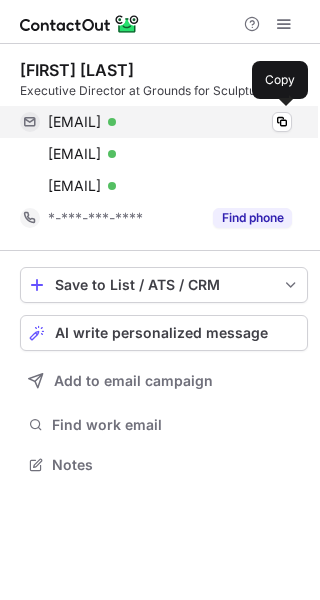 click on "gary@garridoschneider.com Verified Copy" at bounding box center [156, 122] 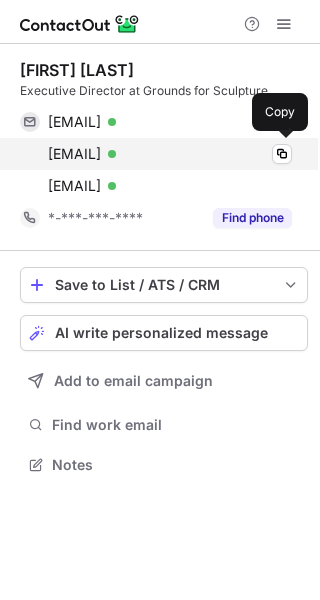 click on "gschneider@groundsforsculpture.org" at bounding box center [74, 154] 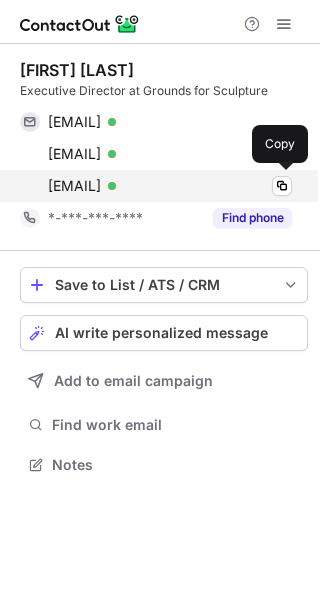 click on "gschneider@groundsforsculpture.org" at bounding box center (74, 186) 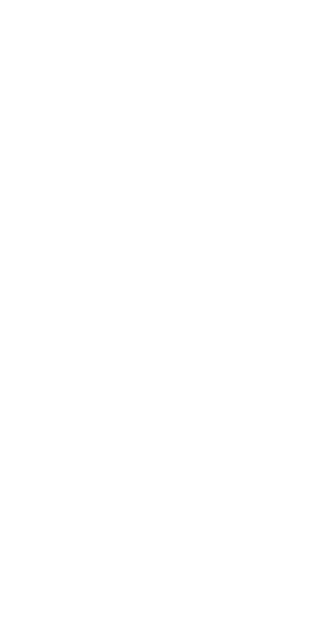 scroll, scrollTop: 0, scrollLeft: 0, axis: both 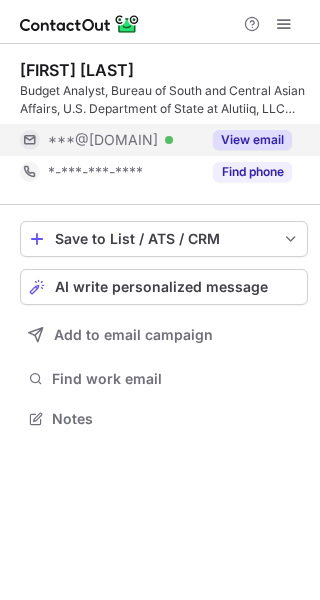 click on "View email" at bounding box center [252, 140] 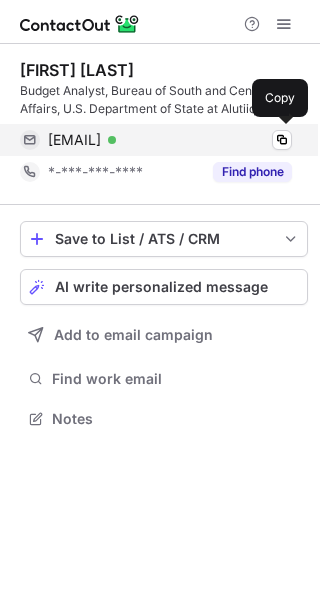 click on "edelage@verizon.net Verified" at bounding box center (170, 140) 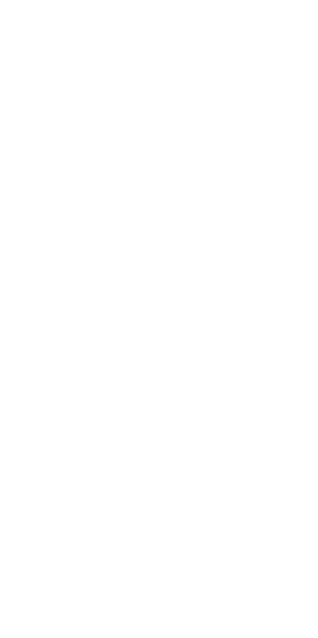 scroll, scrollTop: 0, scrollLeft: 0, axis: both 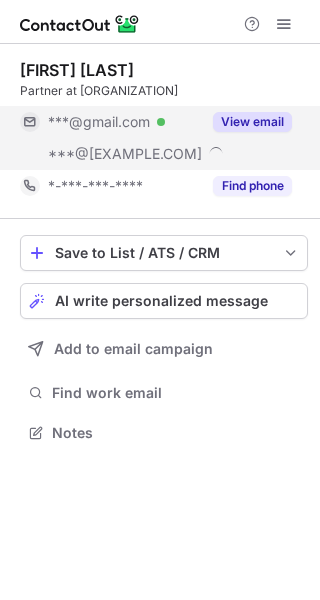 click on "View email" at bounding box center (246, 122) 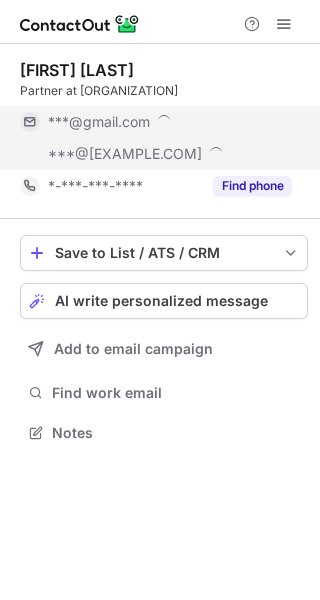 scroll, scrollTop: 10, scrollLeft: 10, axis: both 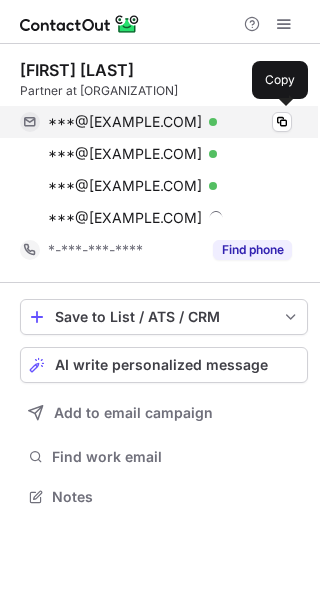 click on "adebisiwilson@gmail.com" at bounding box center (125, 122) 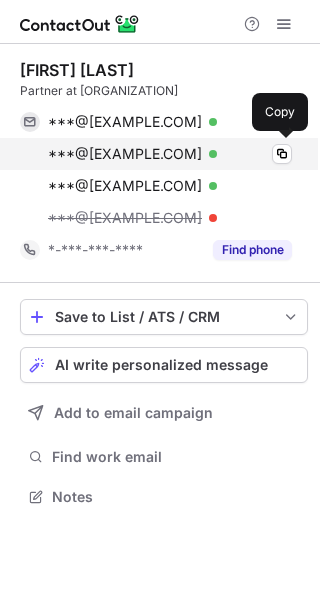 click on "asabi80@gmail.com Verified Copy" at bounding box center [156, 154] 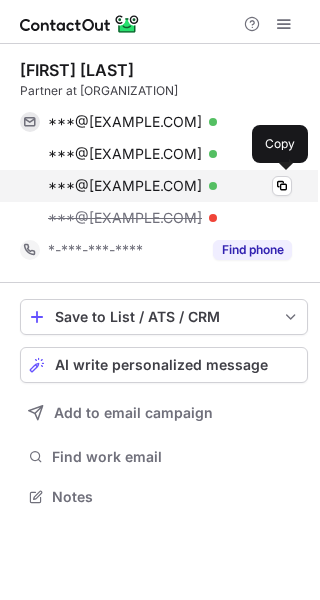 click on "awilson@wardandwilson.com" at bounding box center (125, 186) 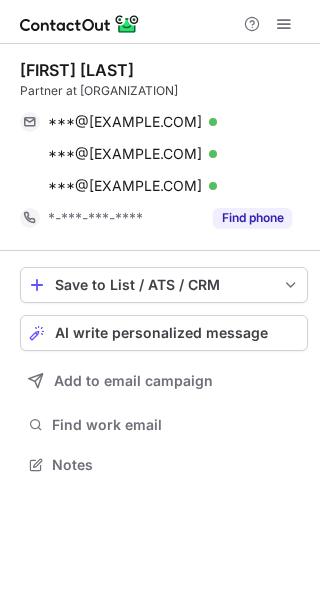 scroll, scrollTop: 451, scrollLeft: 320, axis: both 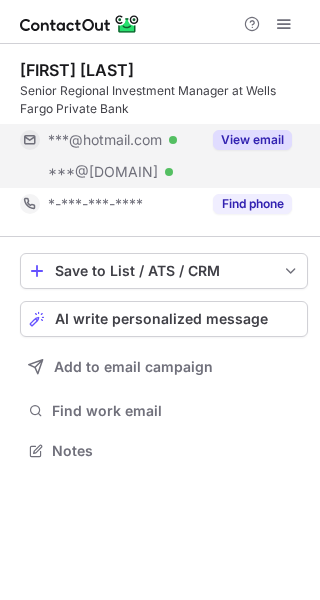 click on "***@[DOMAIN]" at bounding box center [103, 172] 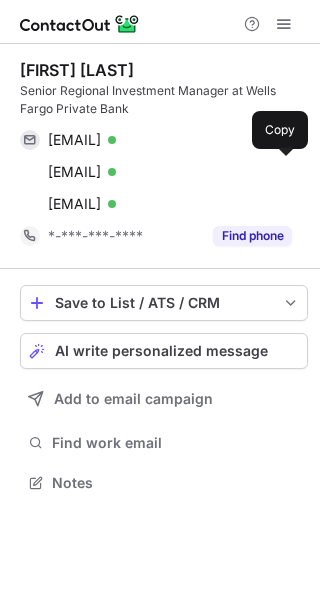scroll, scrollTop: 10, scrollLeft: 10, axis: both 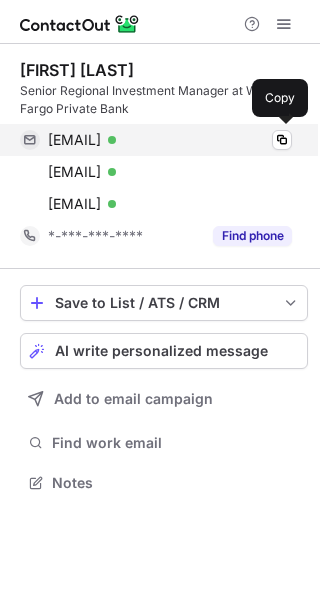 click on "[EMAIL]" at bounding box center (74, 140) 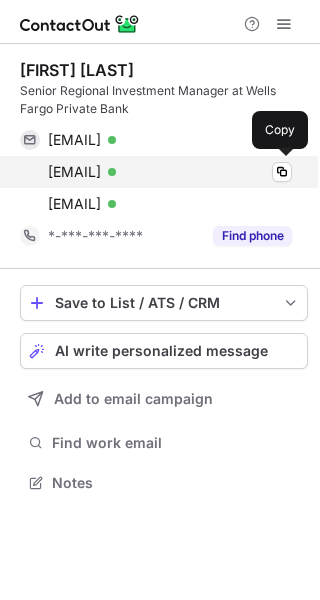 click on "[EMAIL]" at bounding box center (74, 172) 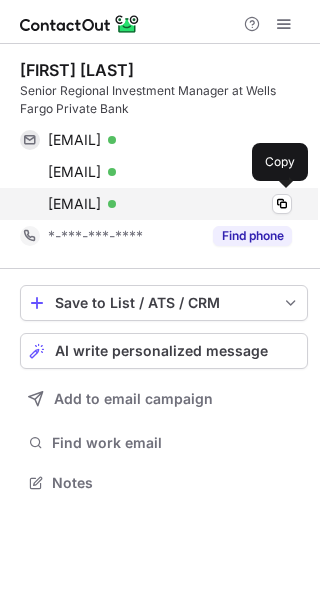 click on "[EMAIL]" at bounding box center (74, 204) 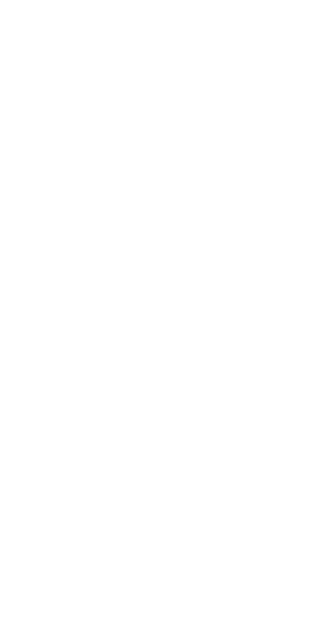 scroll, scrollTop: 0, scrollLeft: 0, axis: both 